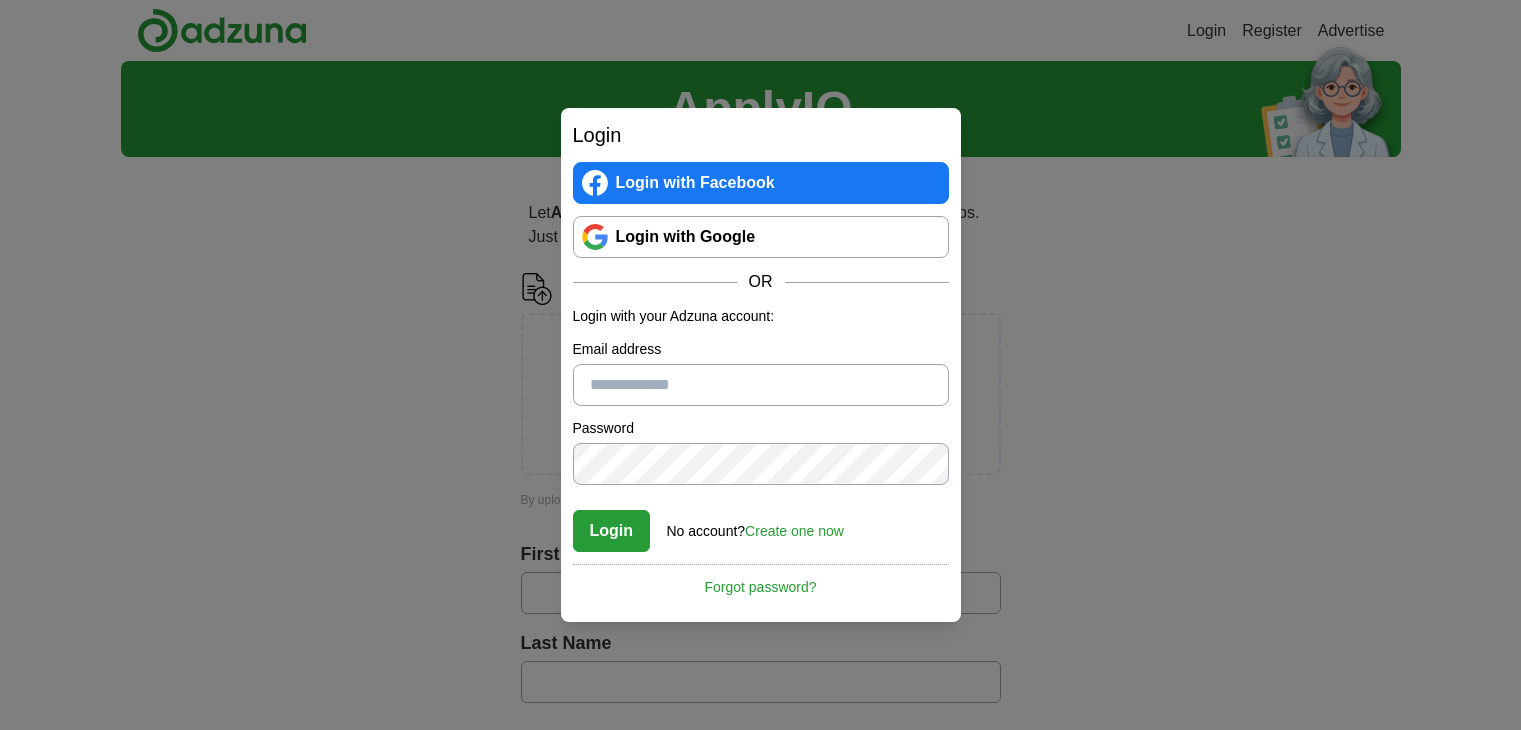 scroll, scrollTop: 0, scrollLeft: 0, axis: both 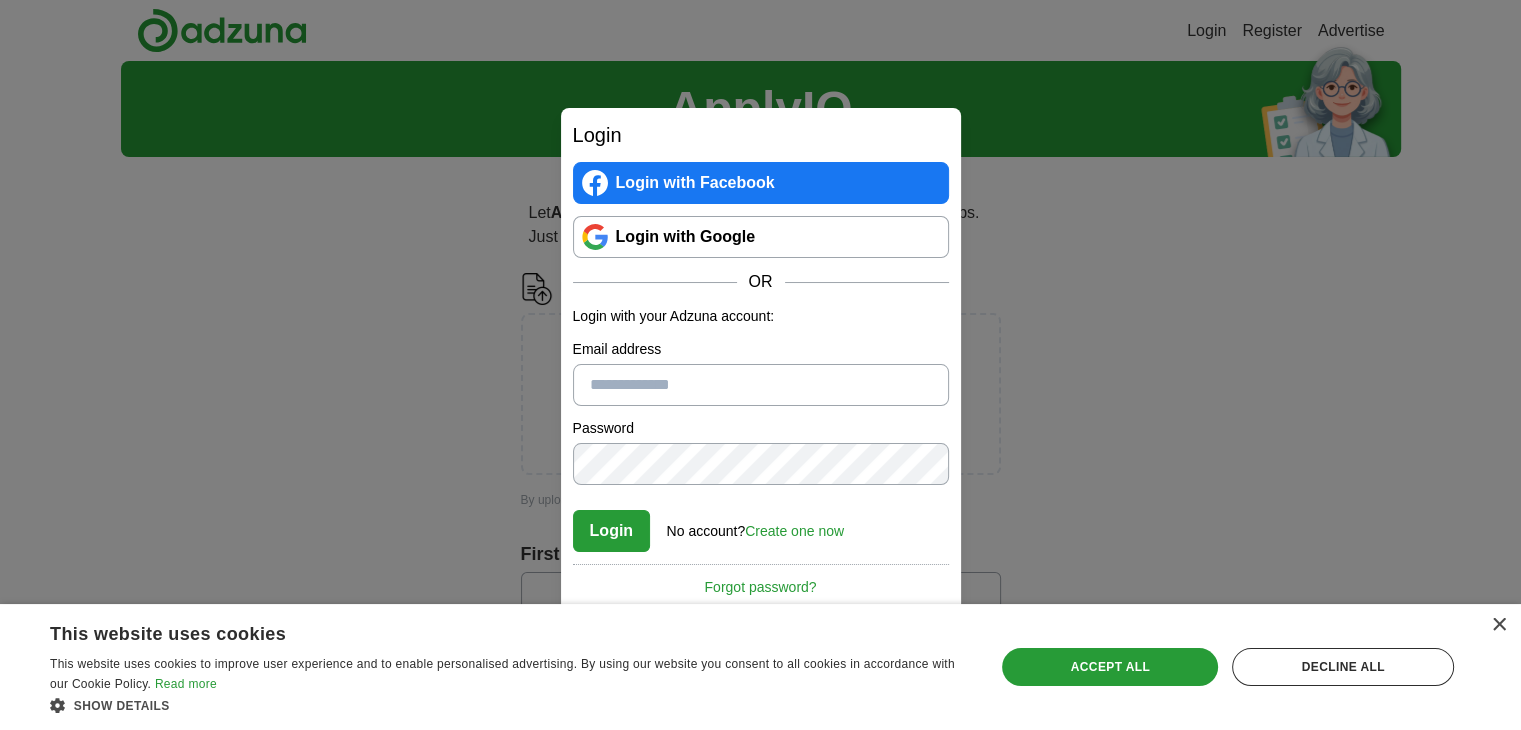 click on "Email address" at bounding box center (761, 385) 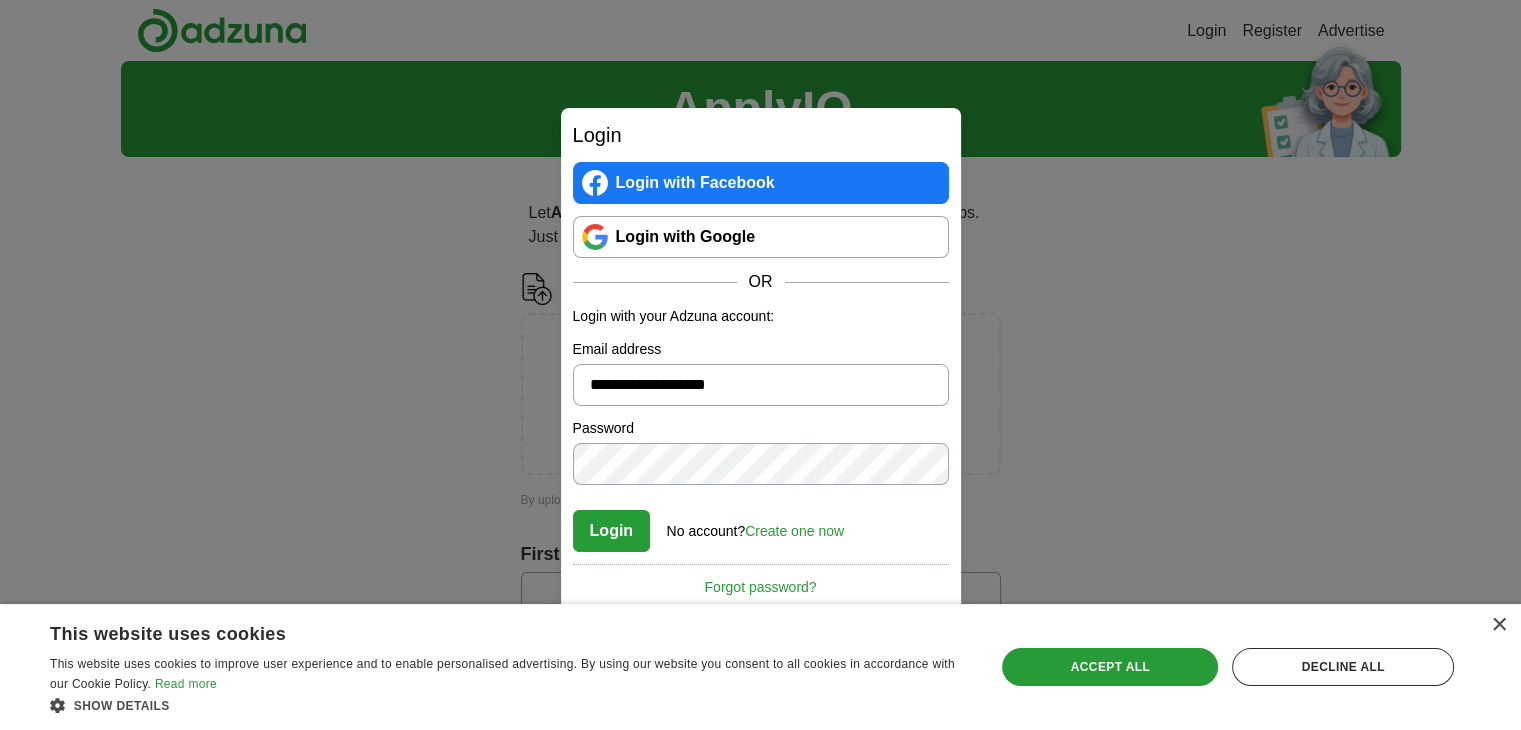 click on "Login" at bounding box center (612, 531) 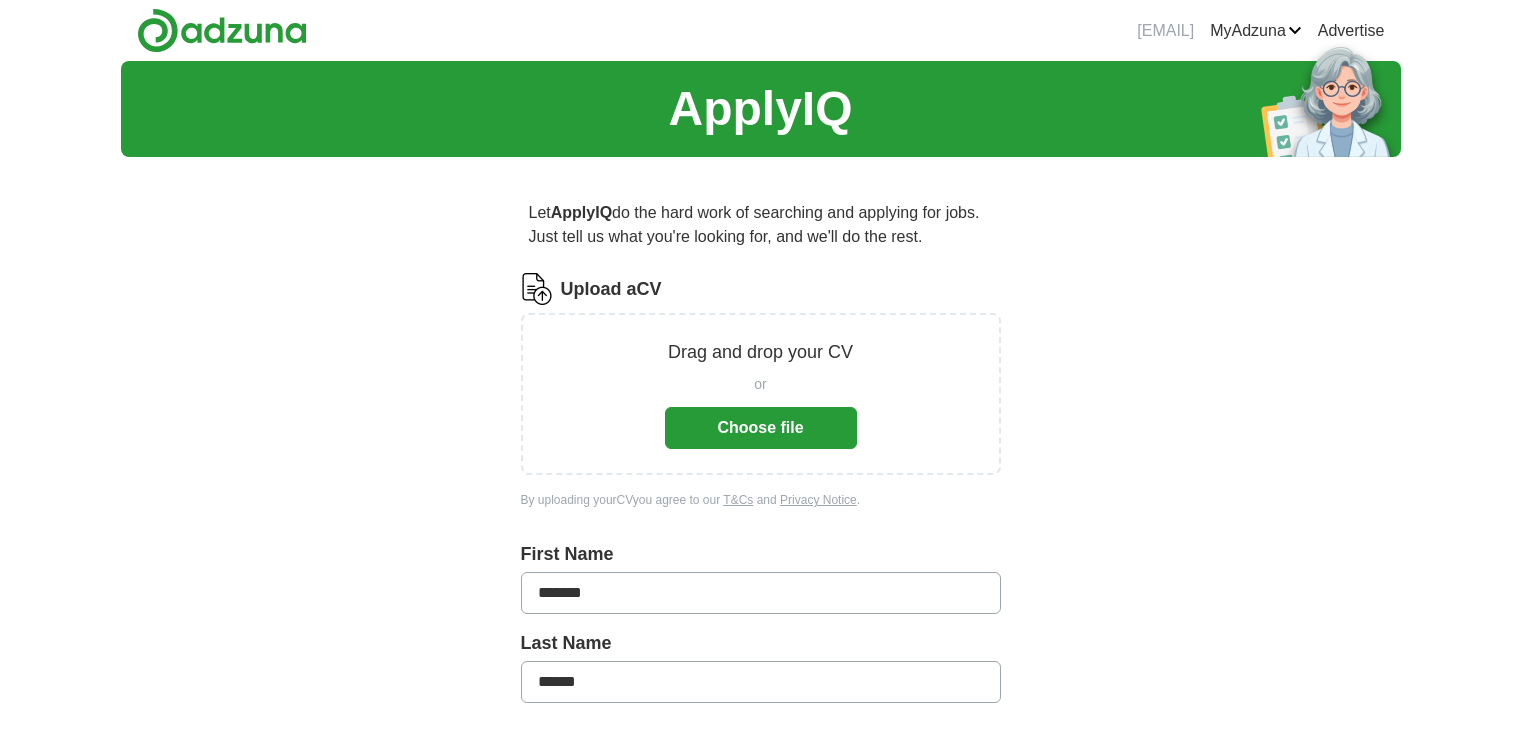 scroll, scrollTop: 0, scrollLeft: 0, axis: both 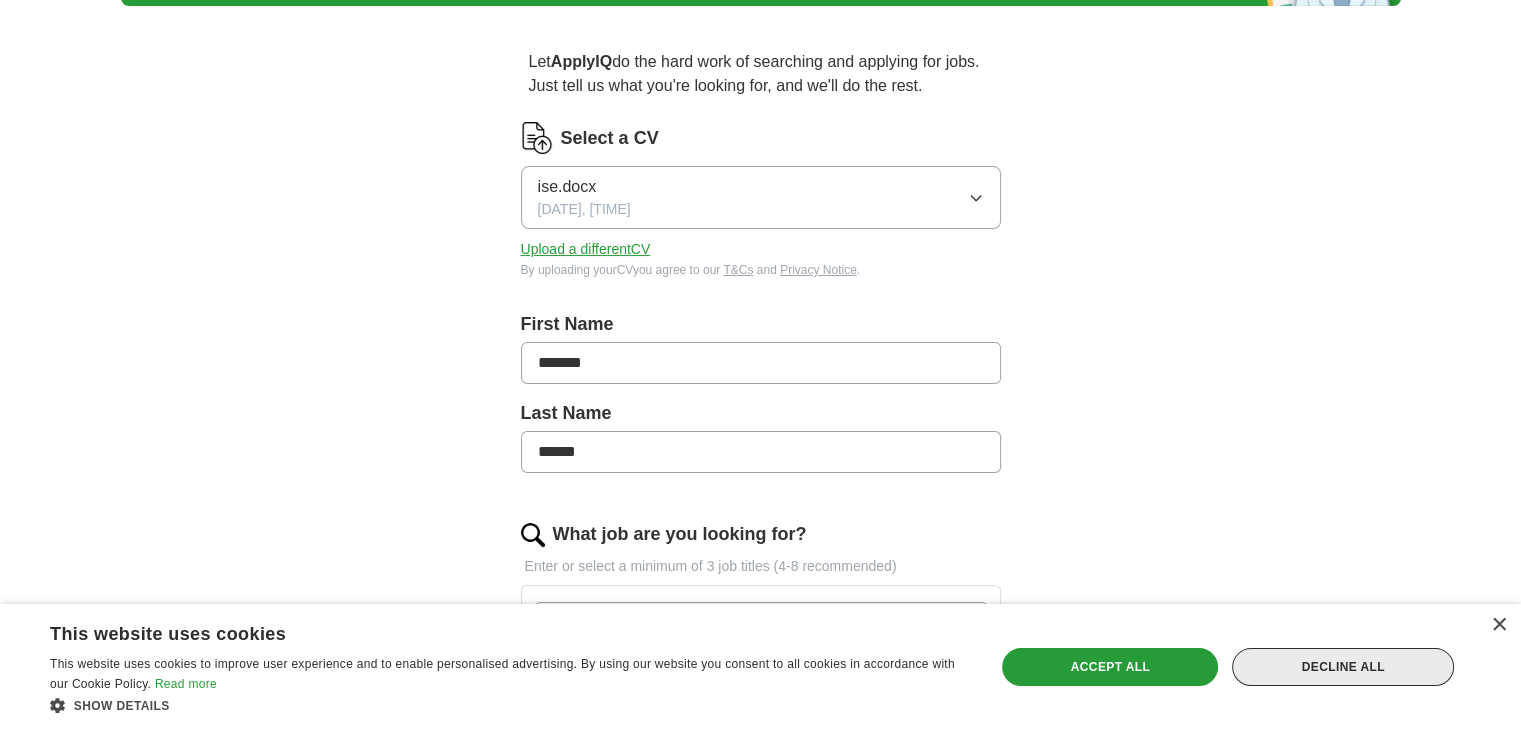 click on "Decline all" at bounding box center [1343, 667] 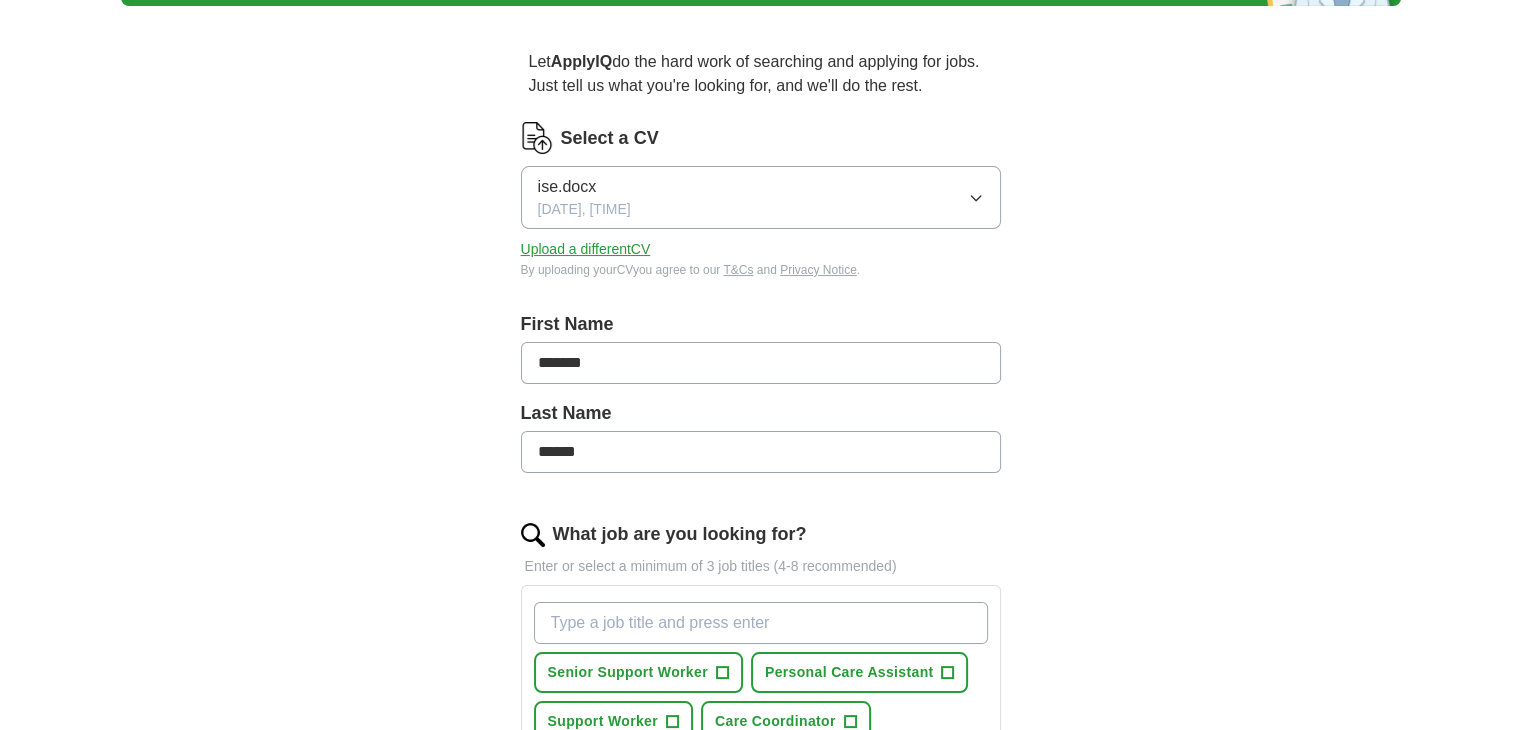 scroll, scrollTop: 789, scrollLeft: 0, axis: vertical 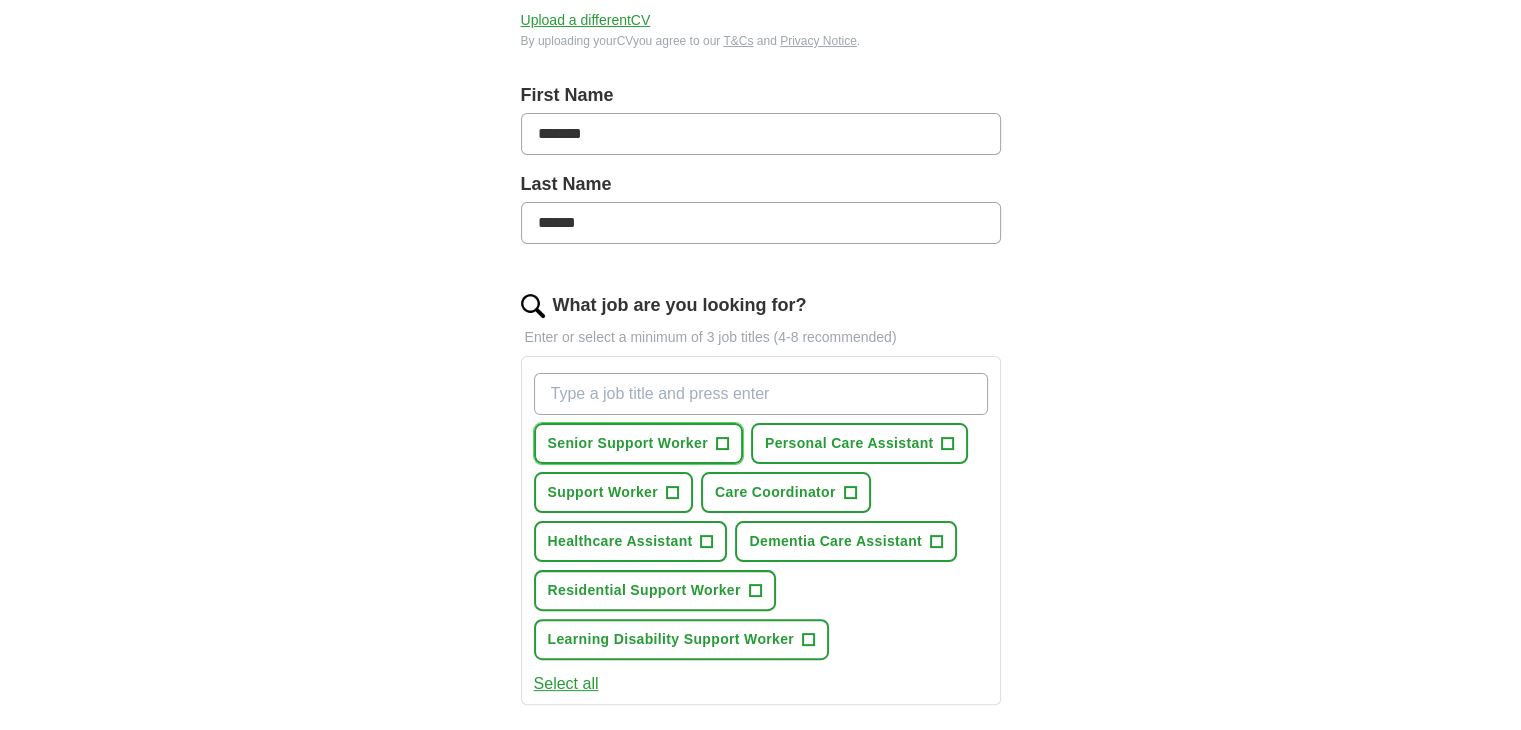 click on "+" at bounding box center (722, 444) 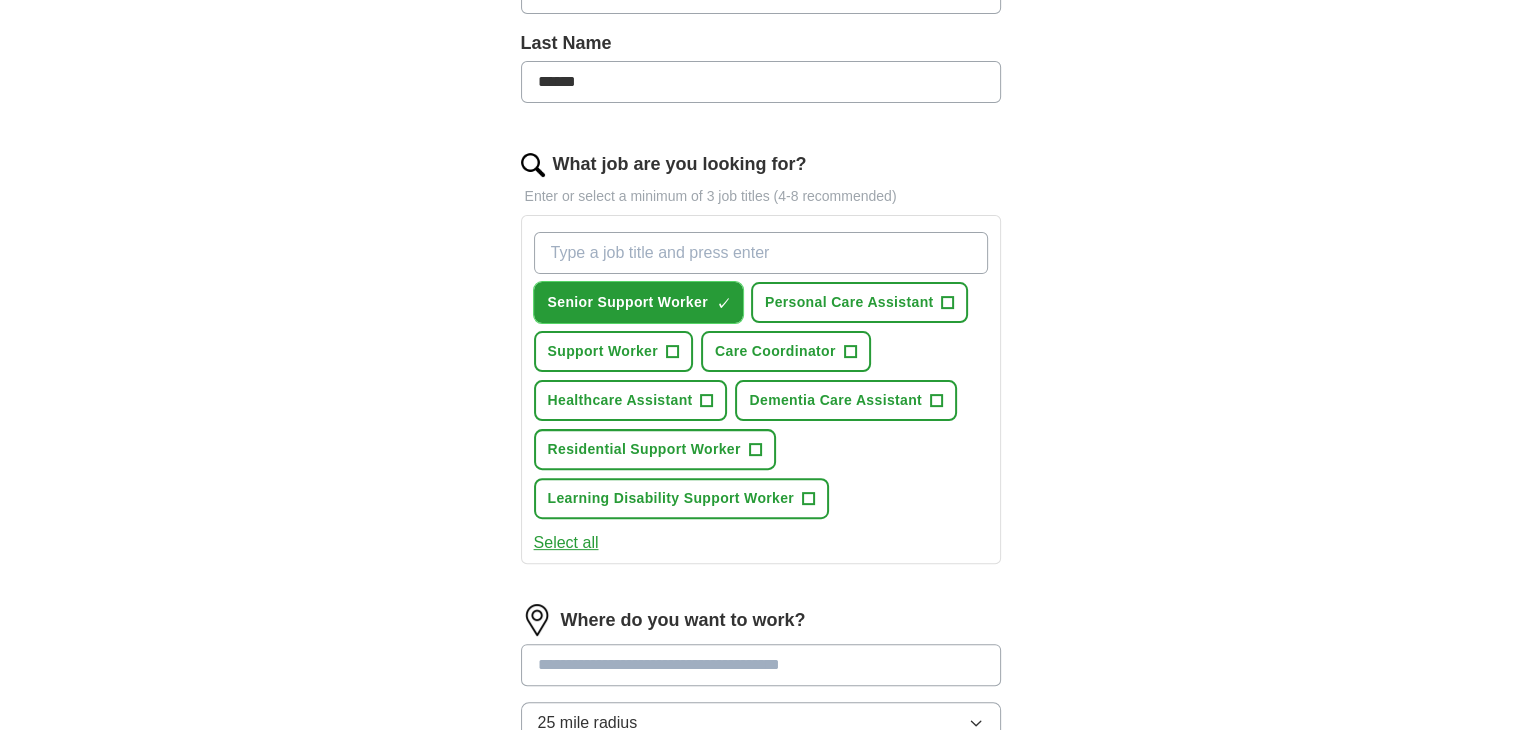 scroll, scrollTop: 520, scrollLeft: 0, axis: vertical 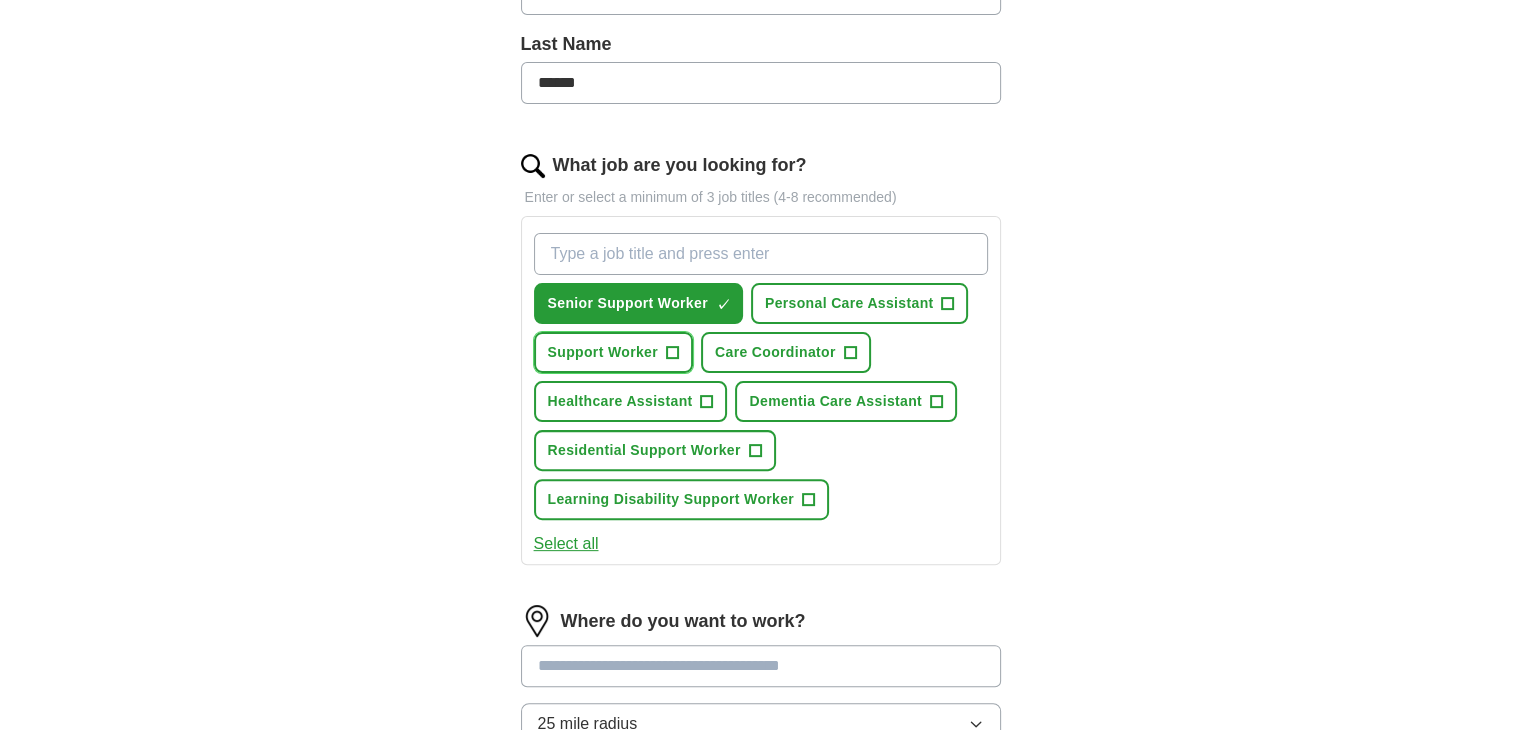 click on "+" at bounding box center [672, 353] 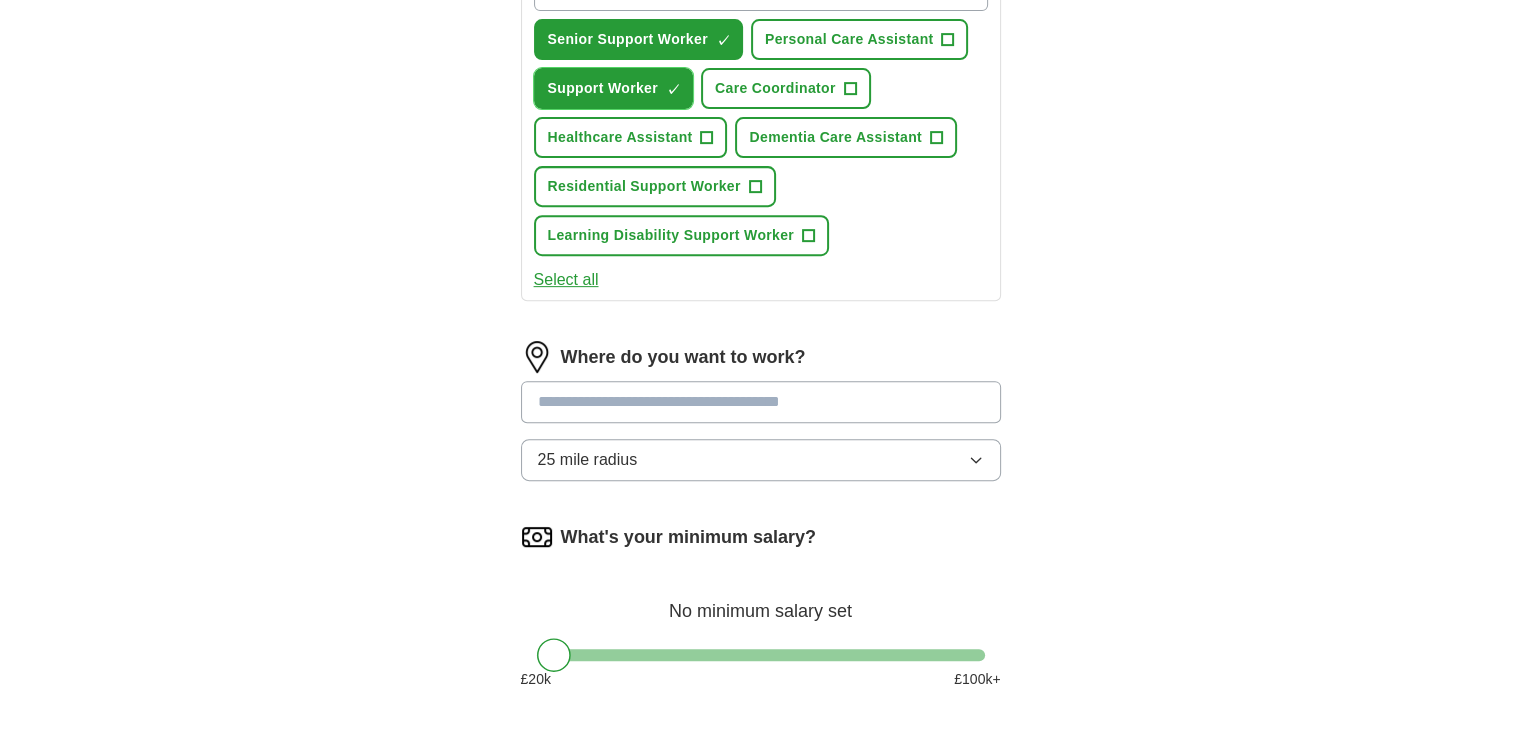 scroll, scrollTop: 786, scrollLeft: 0, axis: vertical 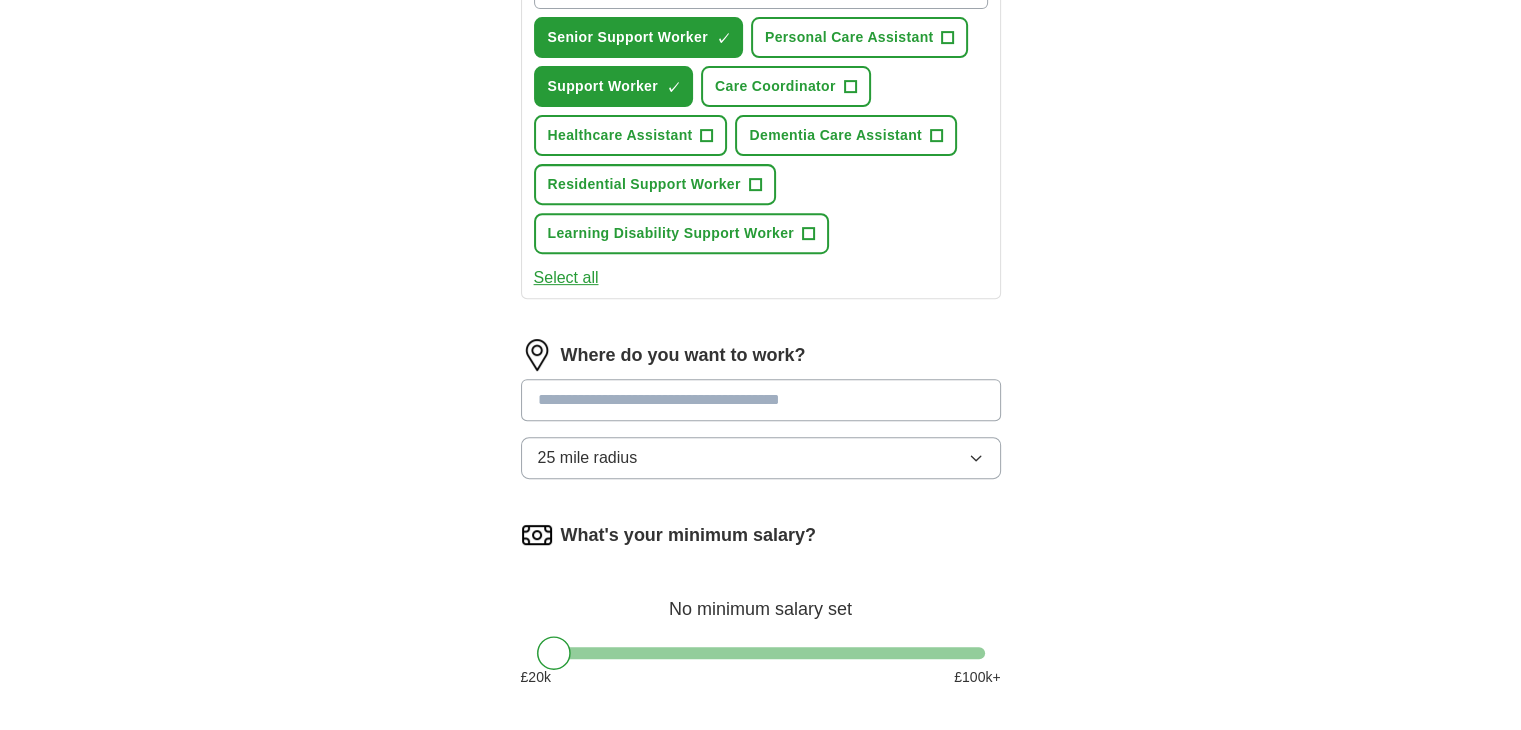 click at bounding box center (761, 400) 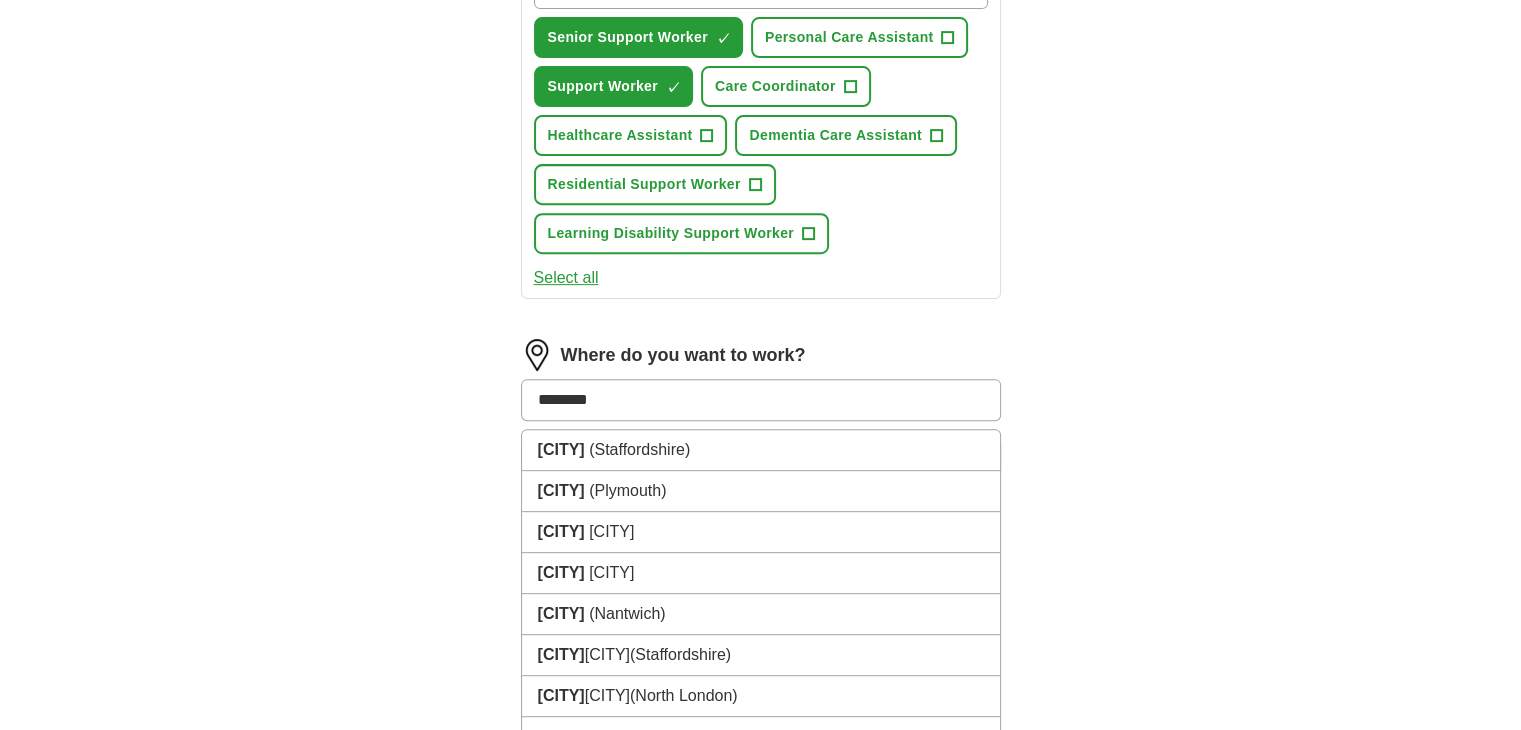 type on "********" 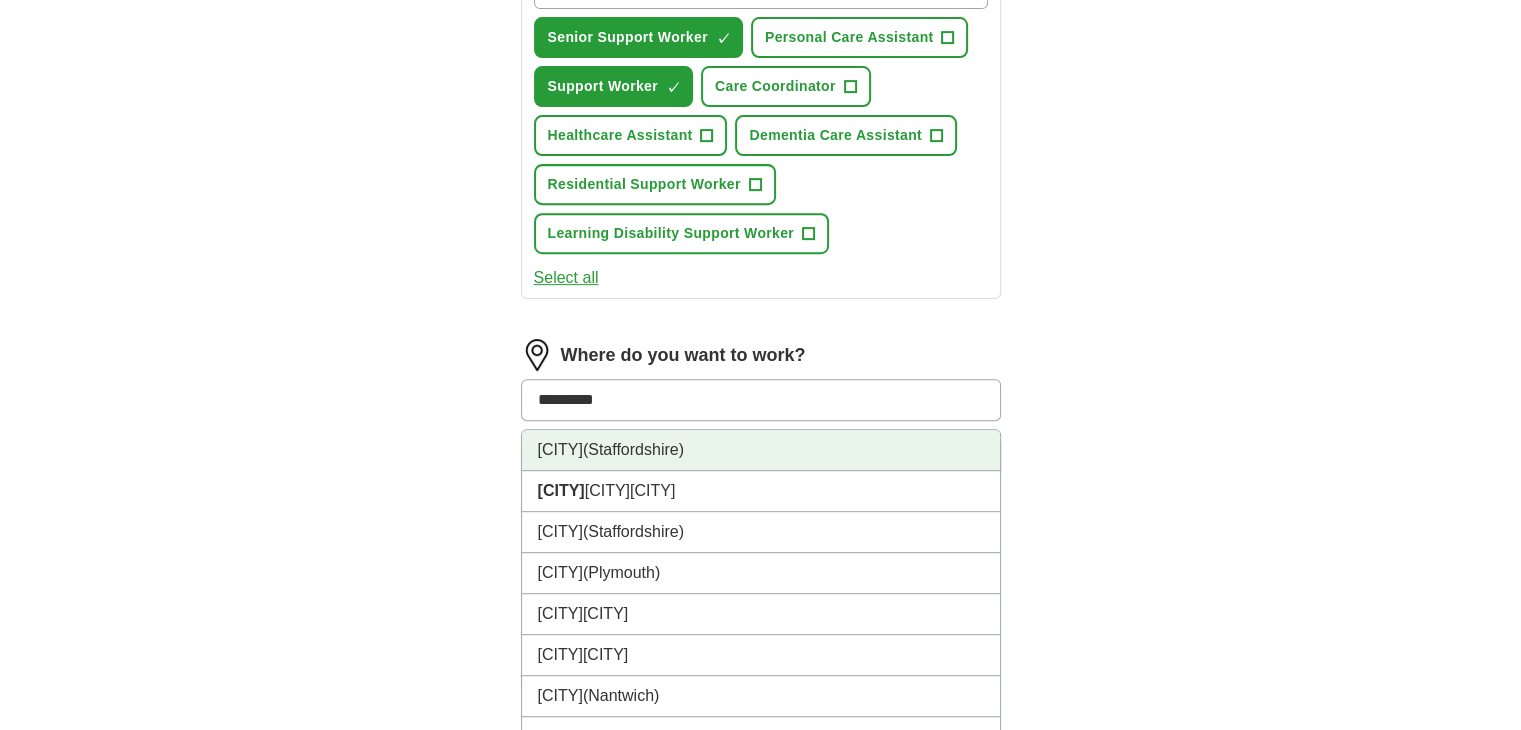 click on "[CITY], [STATE]" at bounding box center (761, 450) 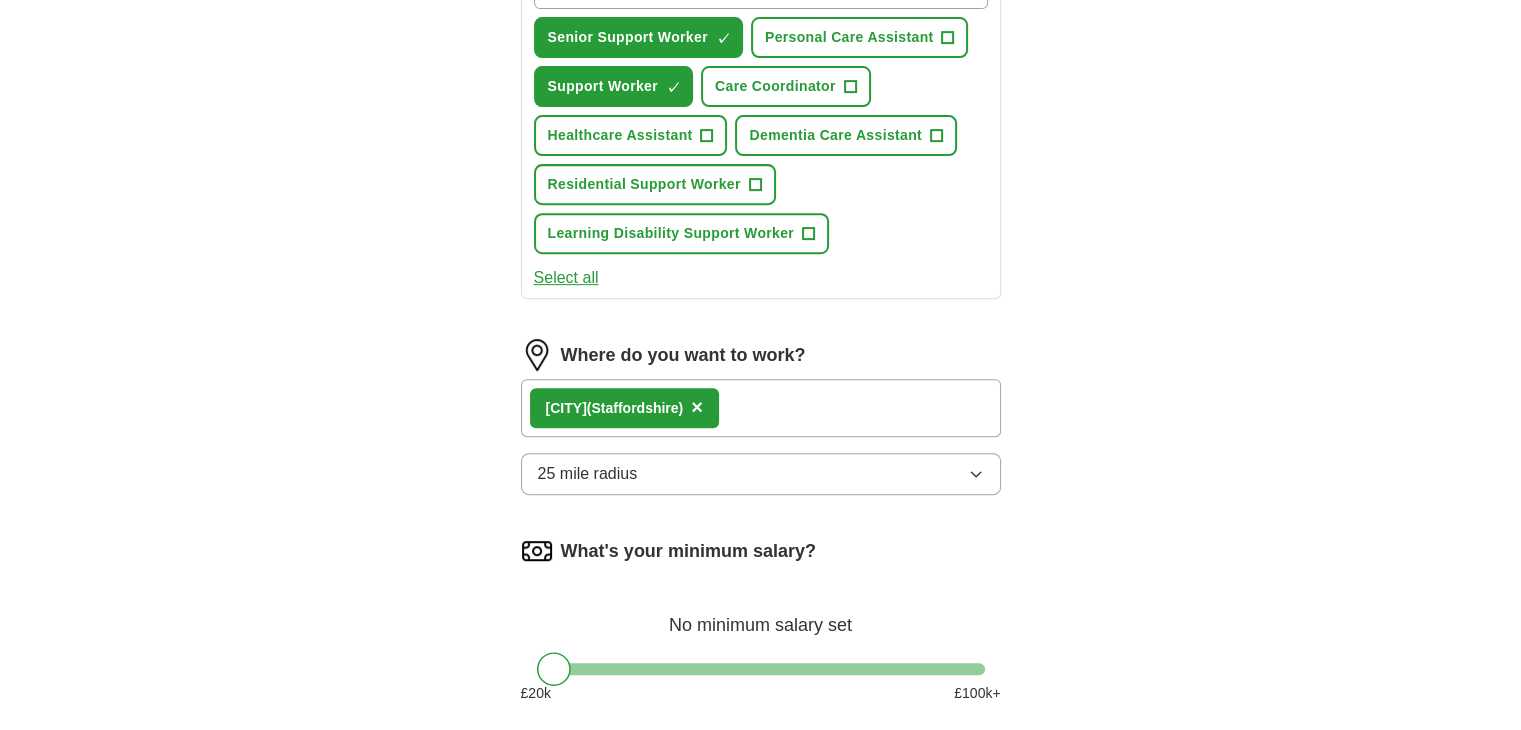 click on "25 mile radius" at bounding box center [761, 474] 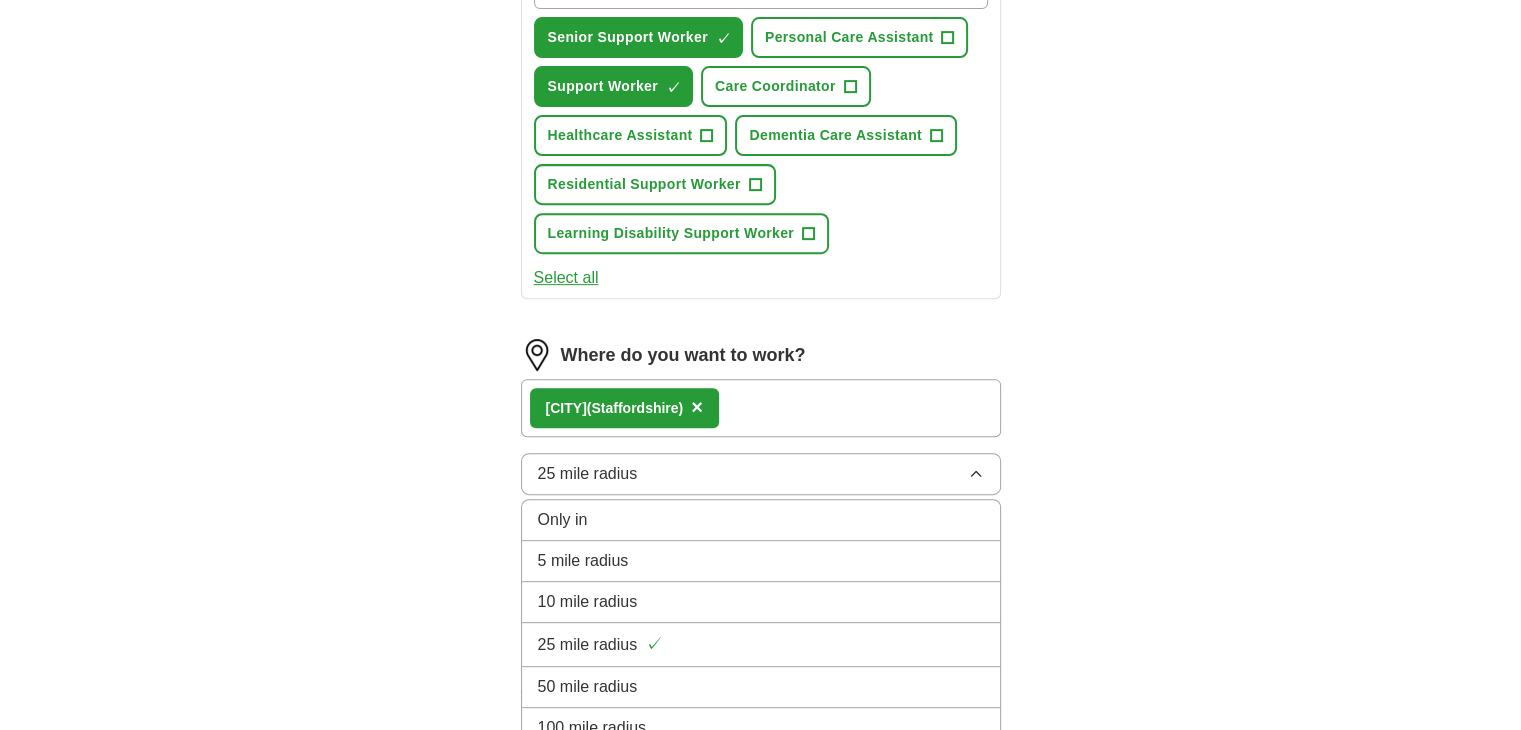 click on "25 mile radius ✓" at bounding box center [761, 644] 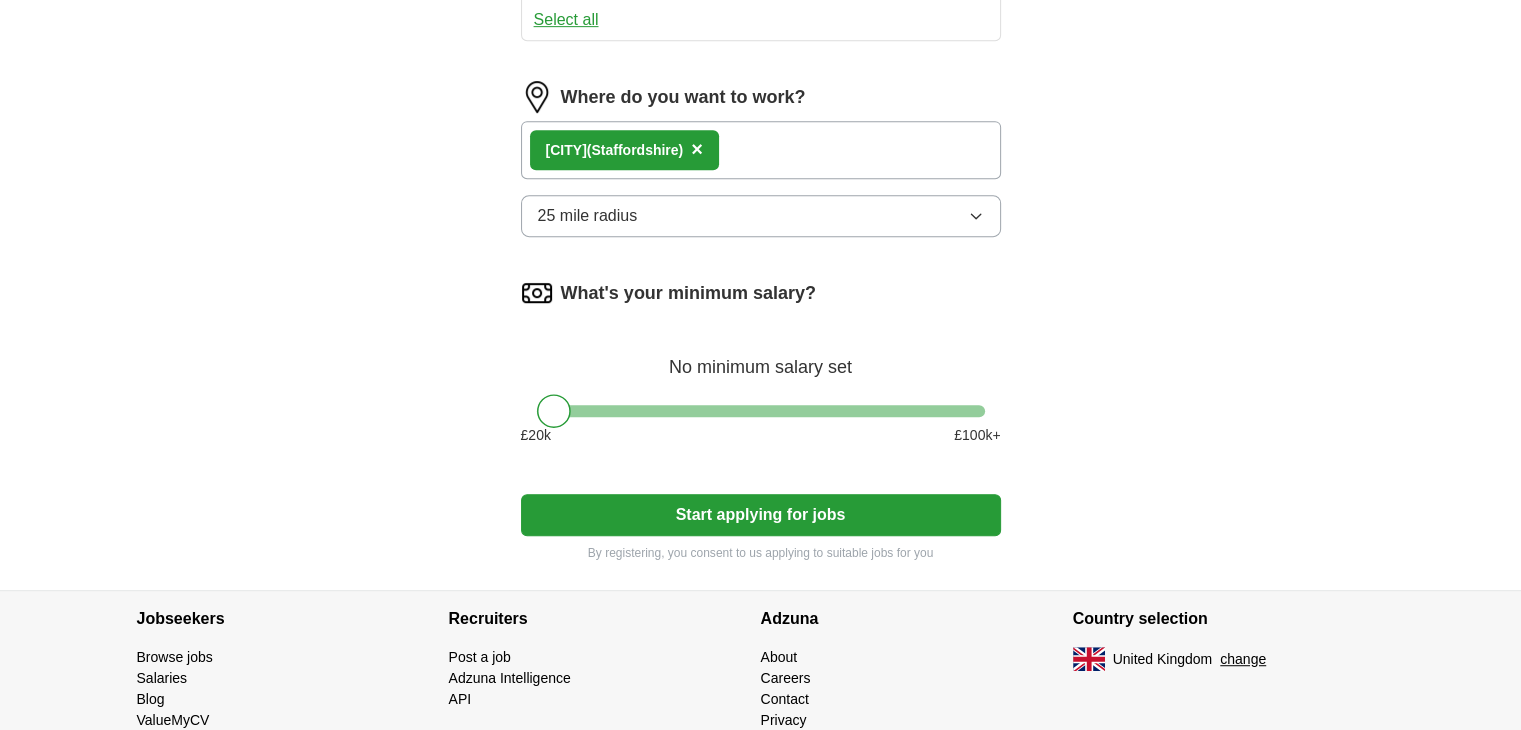 scroll, scrollTop: 1052, scrollLeft: 0, axis: vertical 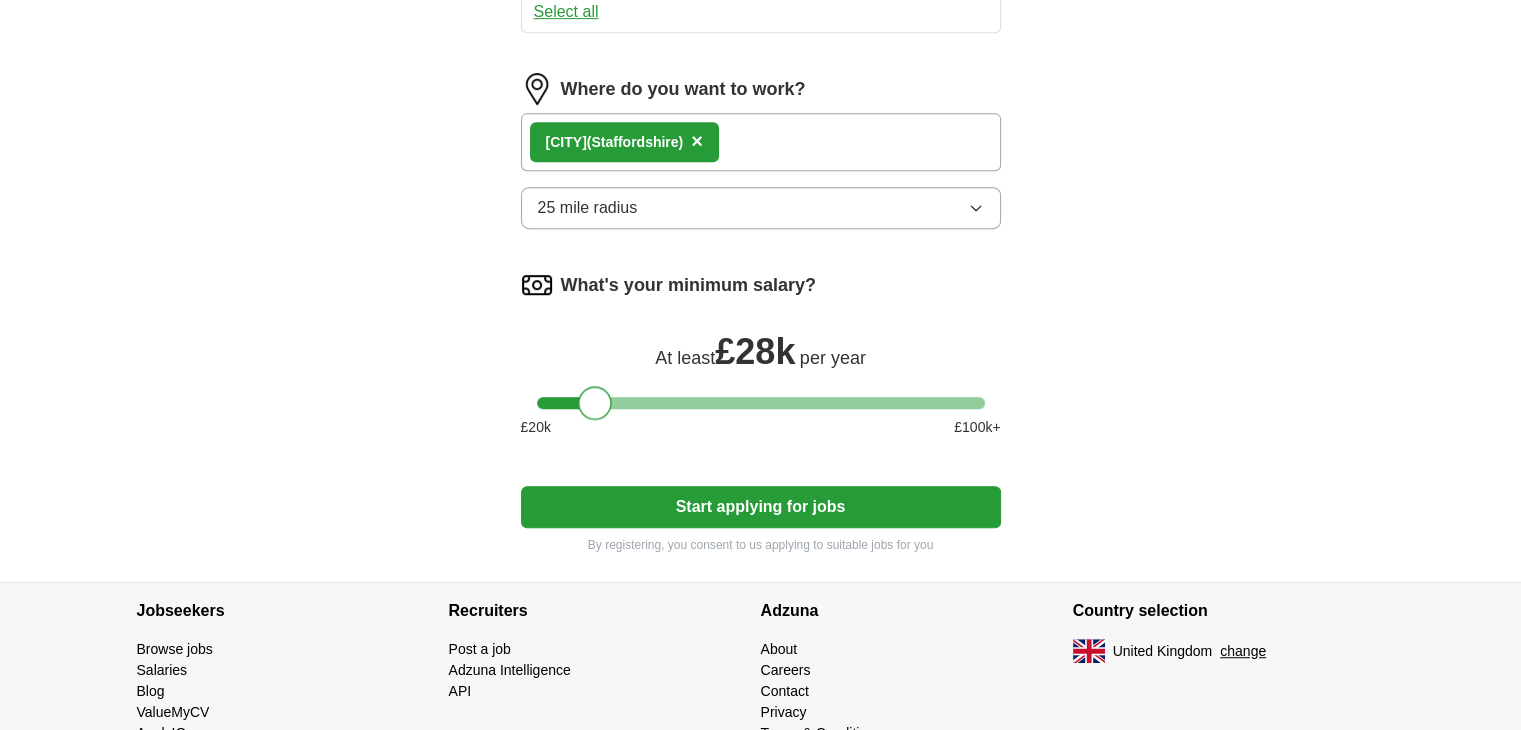 drag, startPoint x: 549, startPoint y: 394, endPoint x: 591, endPoint y: 395, distance: 42.0119 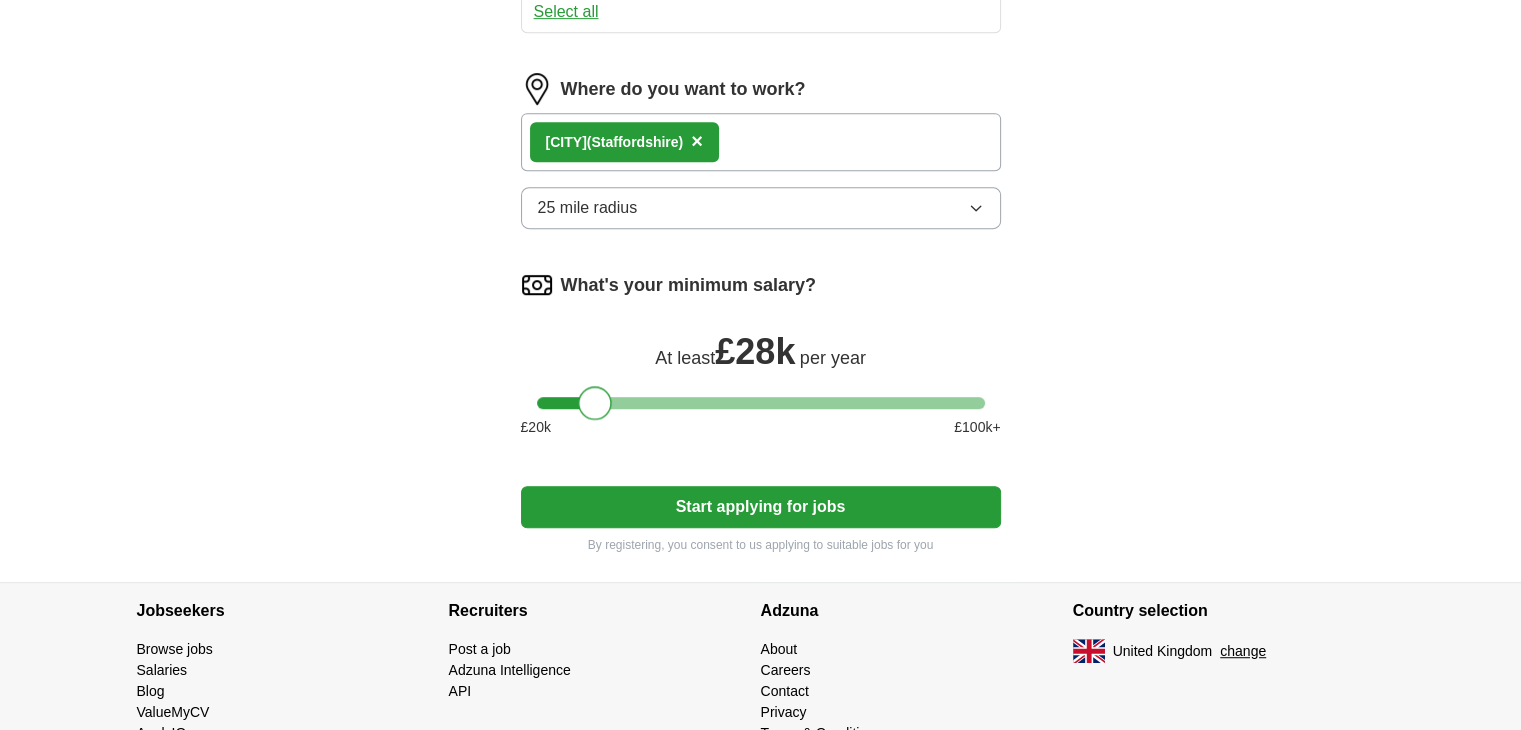 click on "Start applying for jobs" at bounding box center (761, 507) 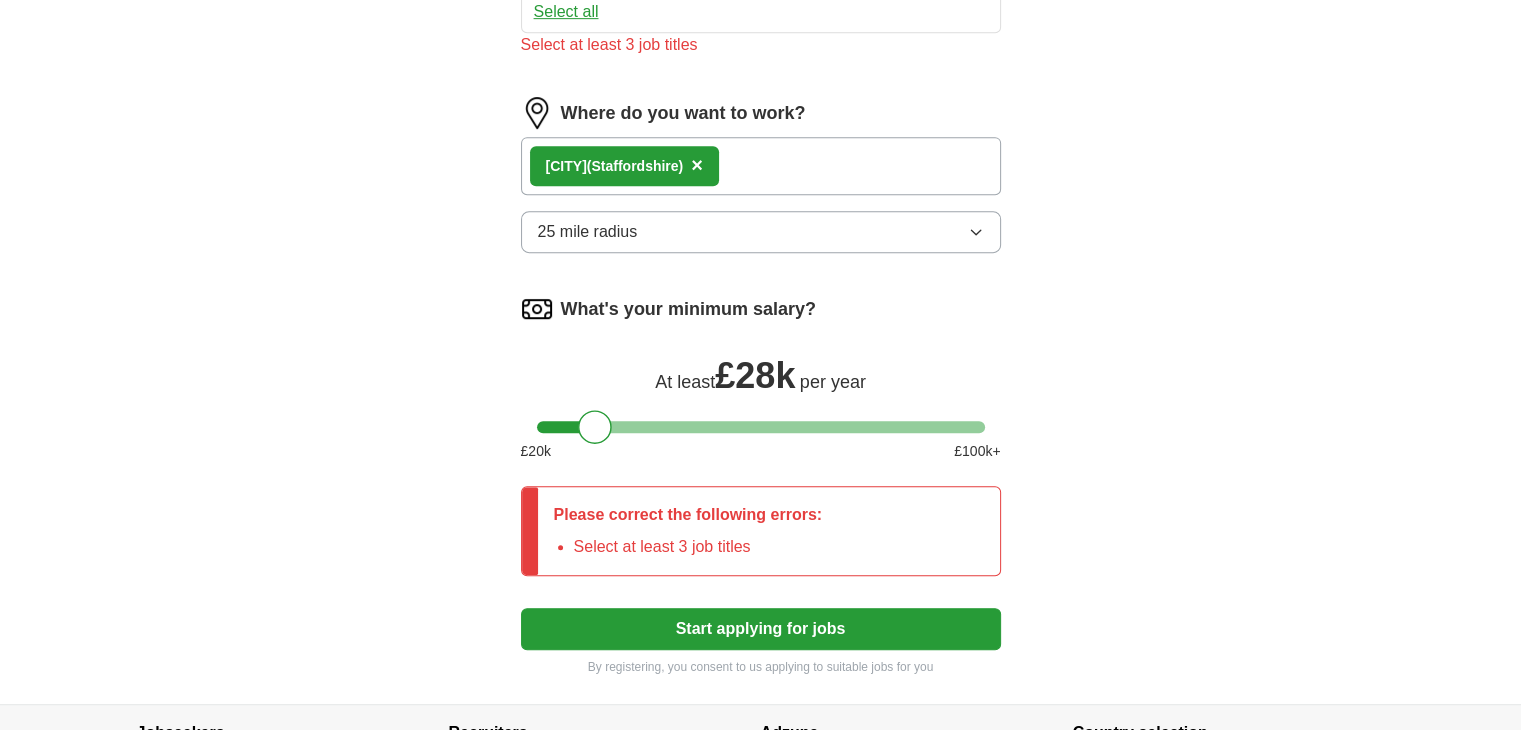 drag, startPoint x: 1533, startPoint y: 400, endPoint x: 1484, endPoint y: 223, distance: 183.65729 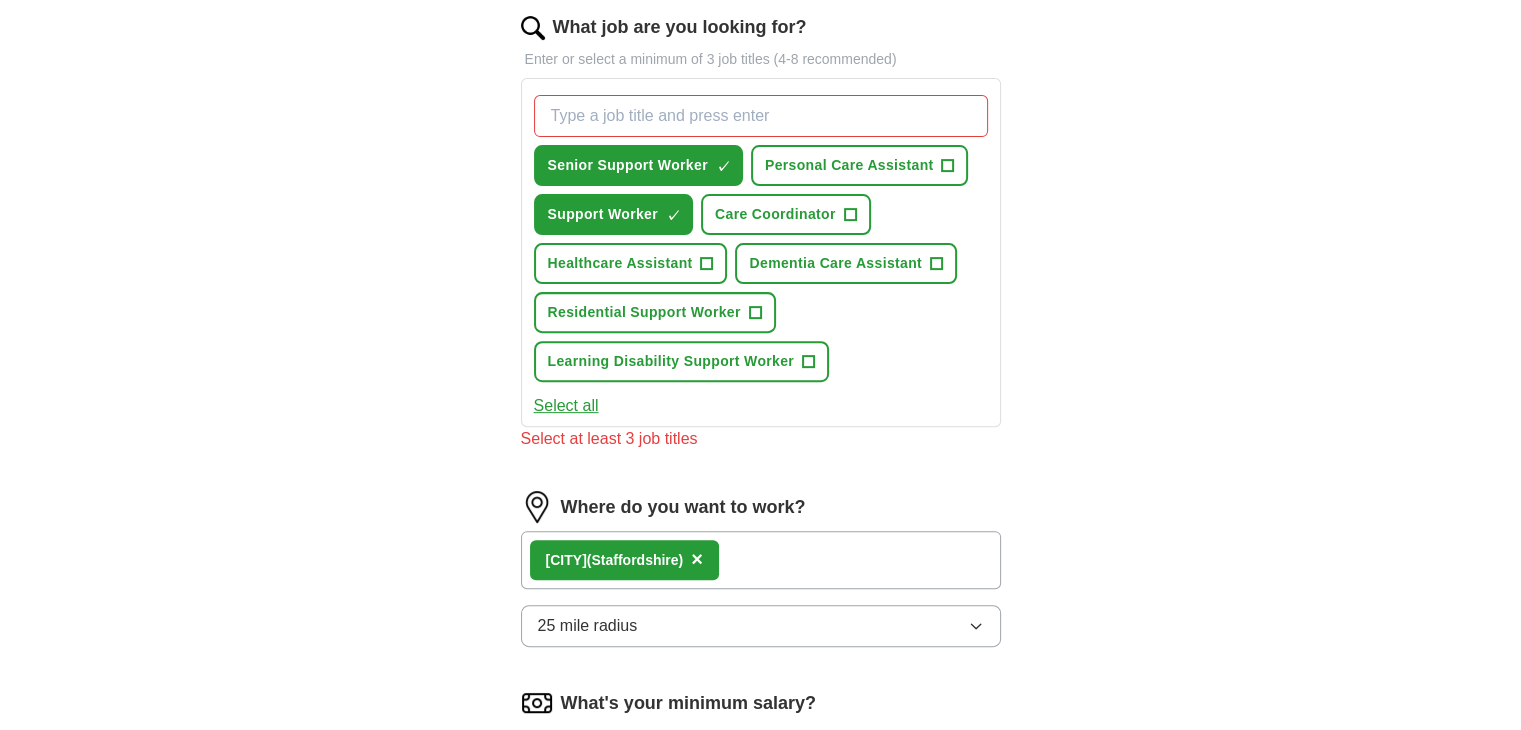 scroll, scrollTop: 656, scrollLeft: 0, axis: vertical 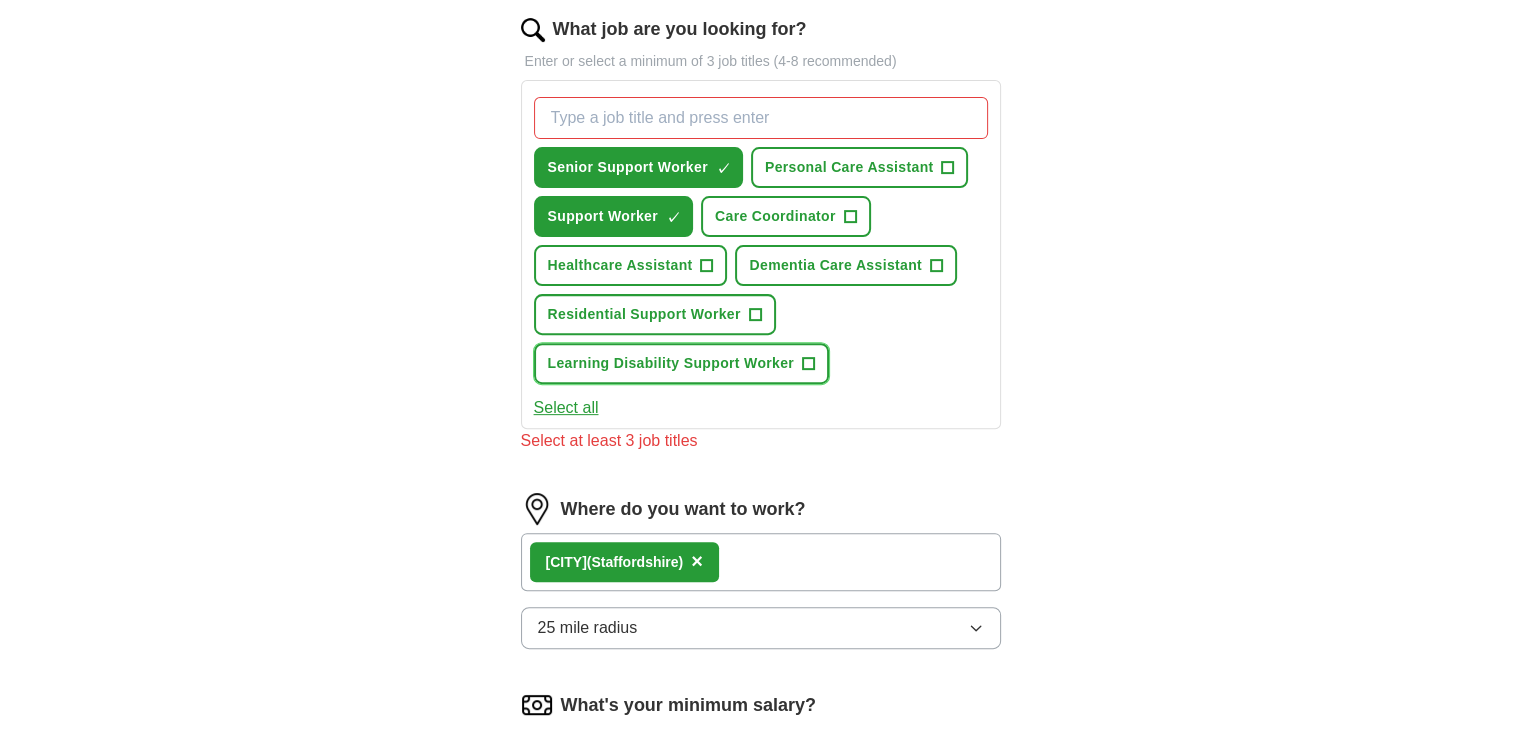 click on "Learning Disability Support Worker" at bounding box center [671, 363] 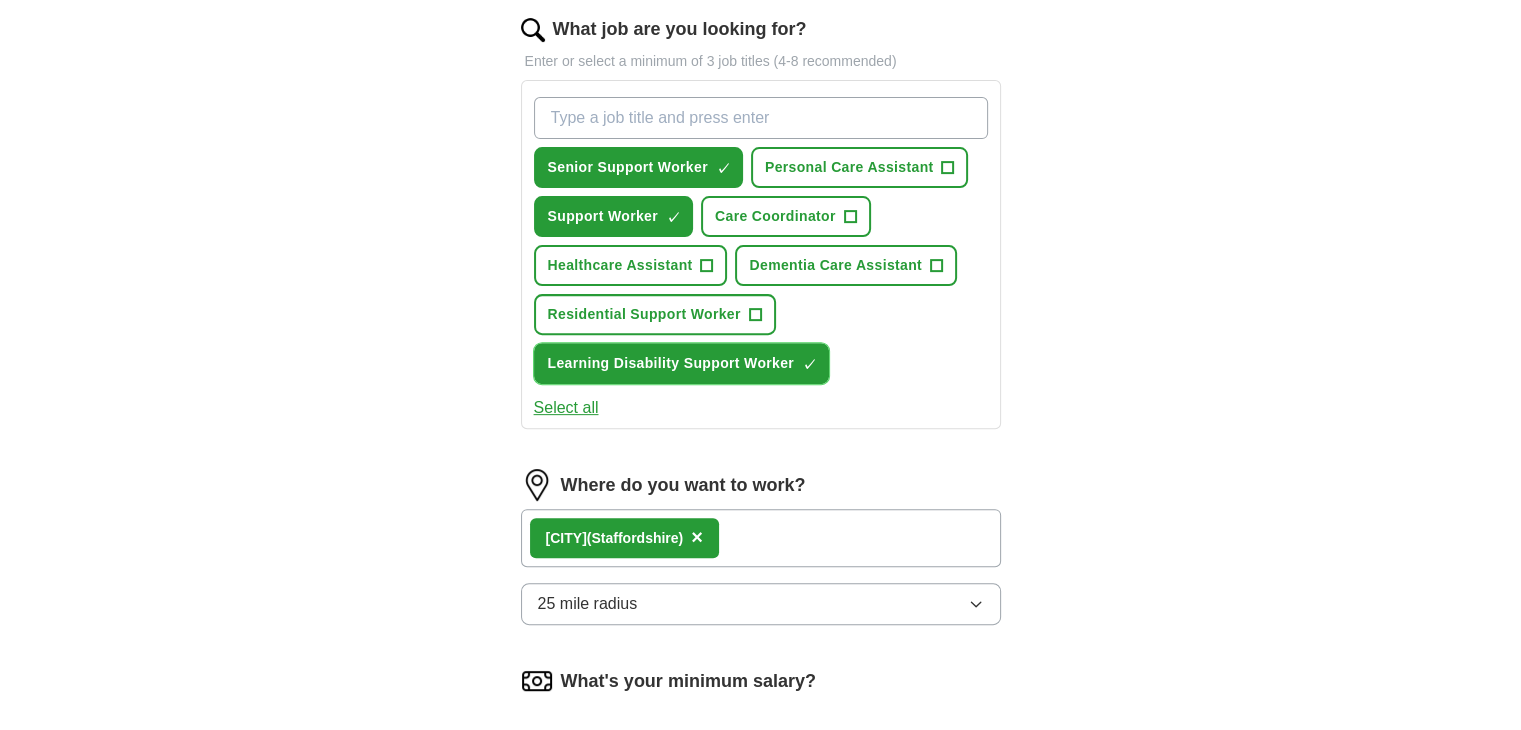 scroll, scrollTop: 1213, scrollLeft: 0, axis: vertical 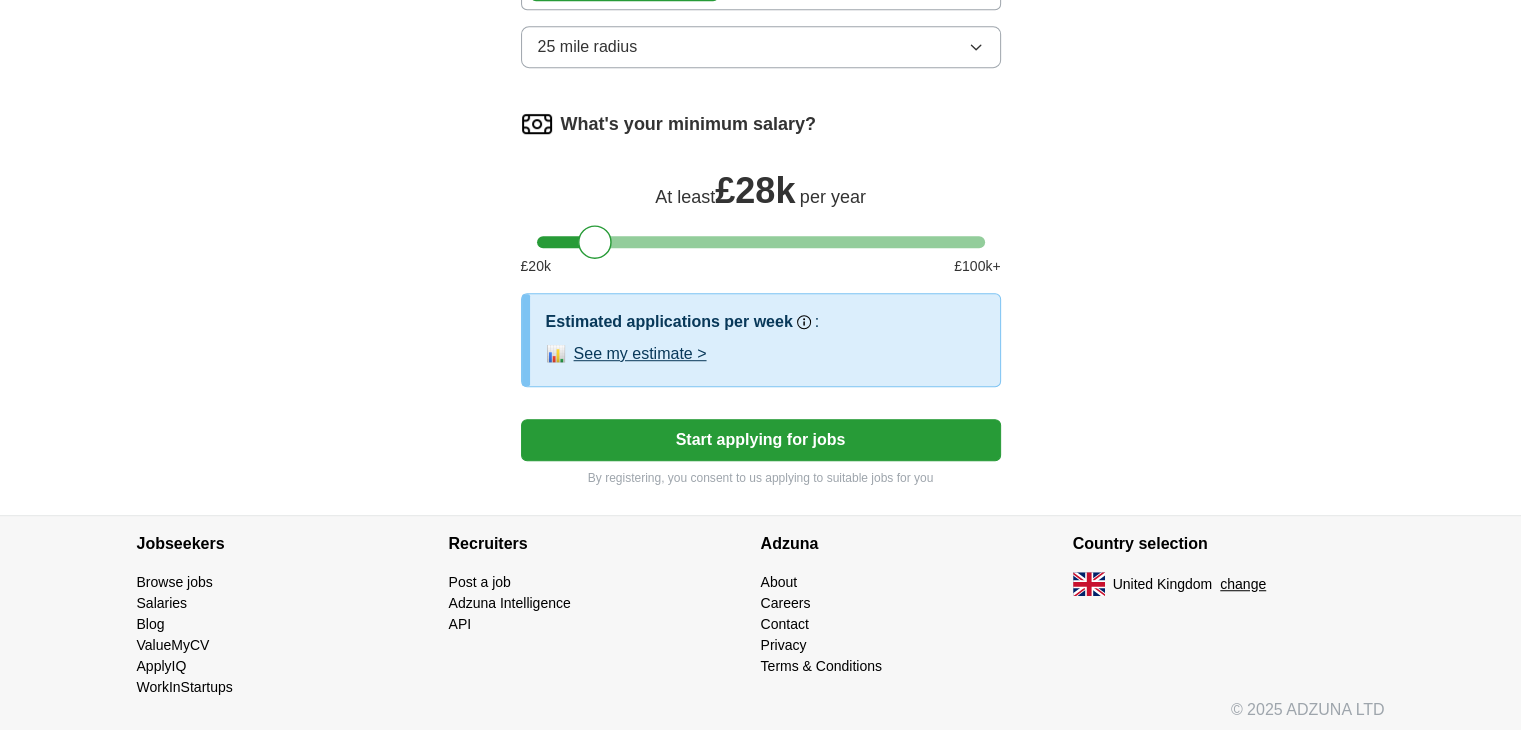 click on "Start applying for jobs" at bounding box center (761, 440) 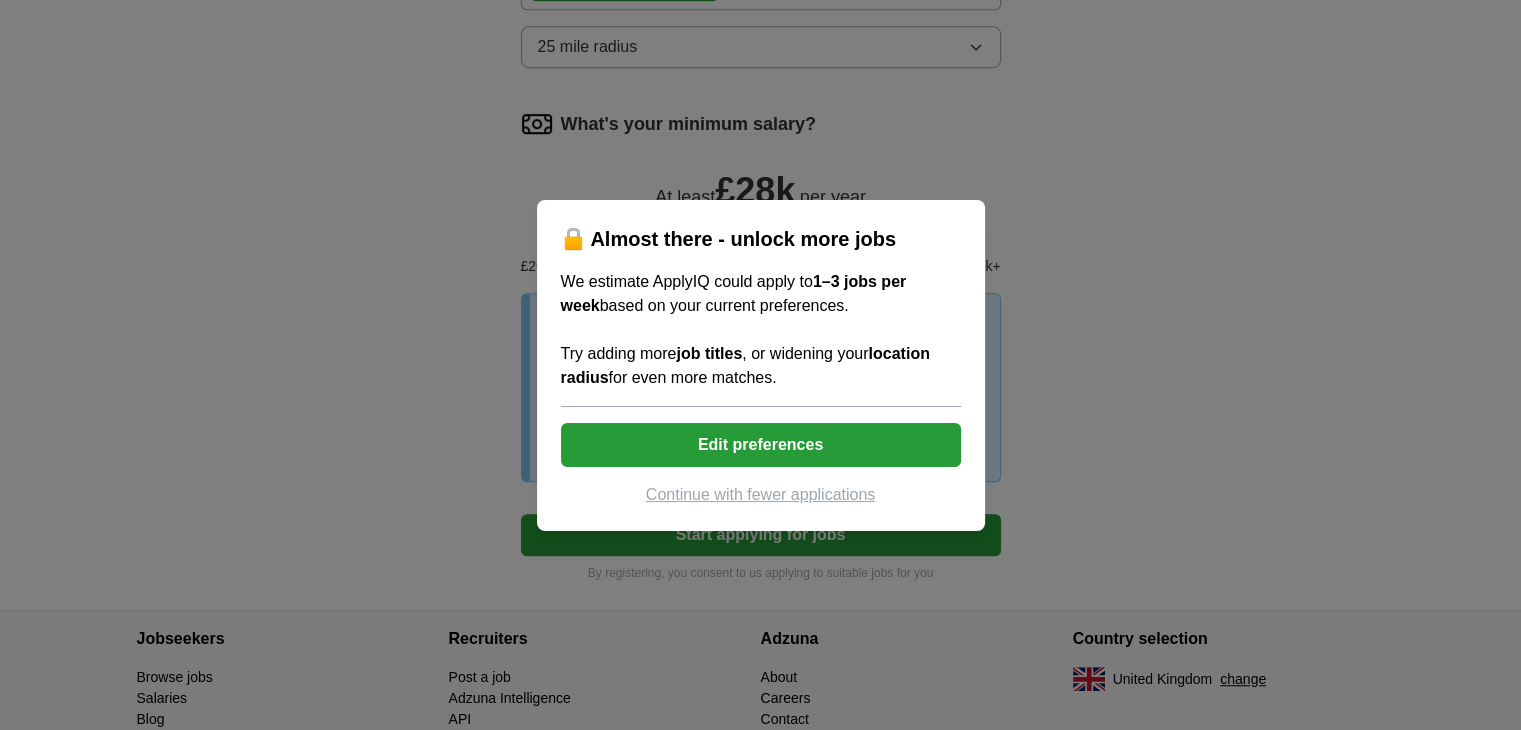 click on "Edit preferences" at bounding box center (761, 445) 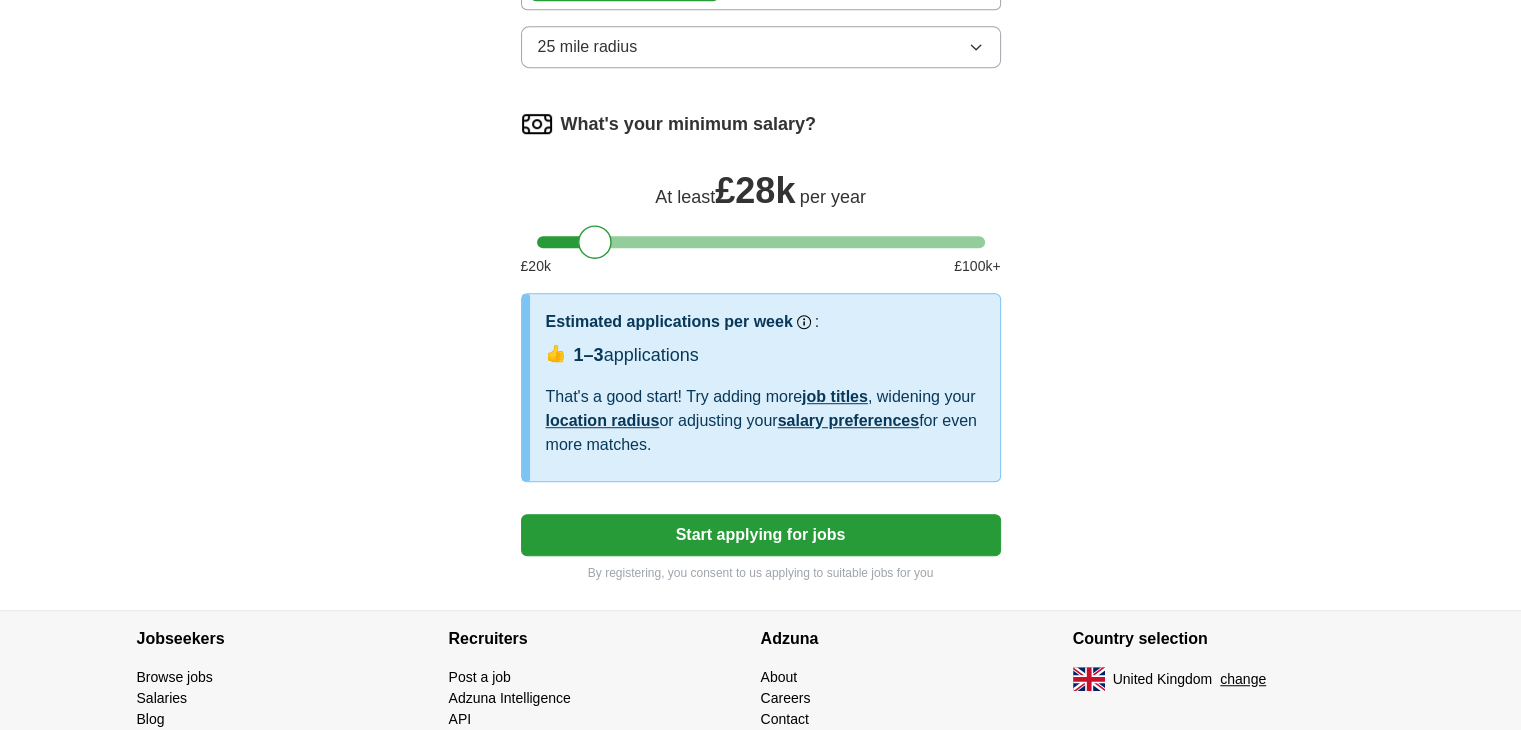 click on "Start applying for jobs" at bounding box center [761, 535] 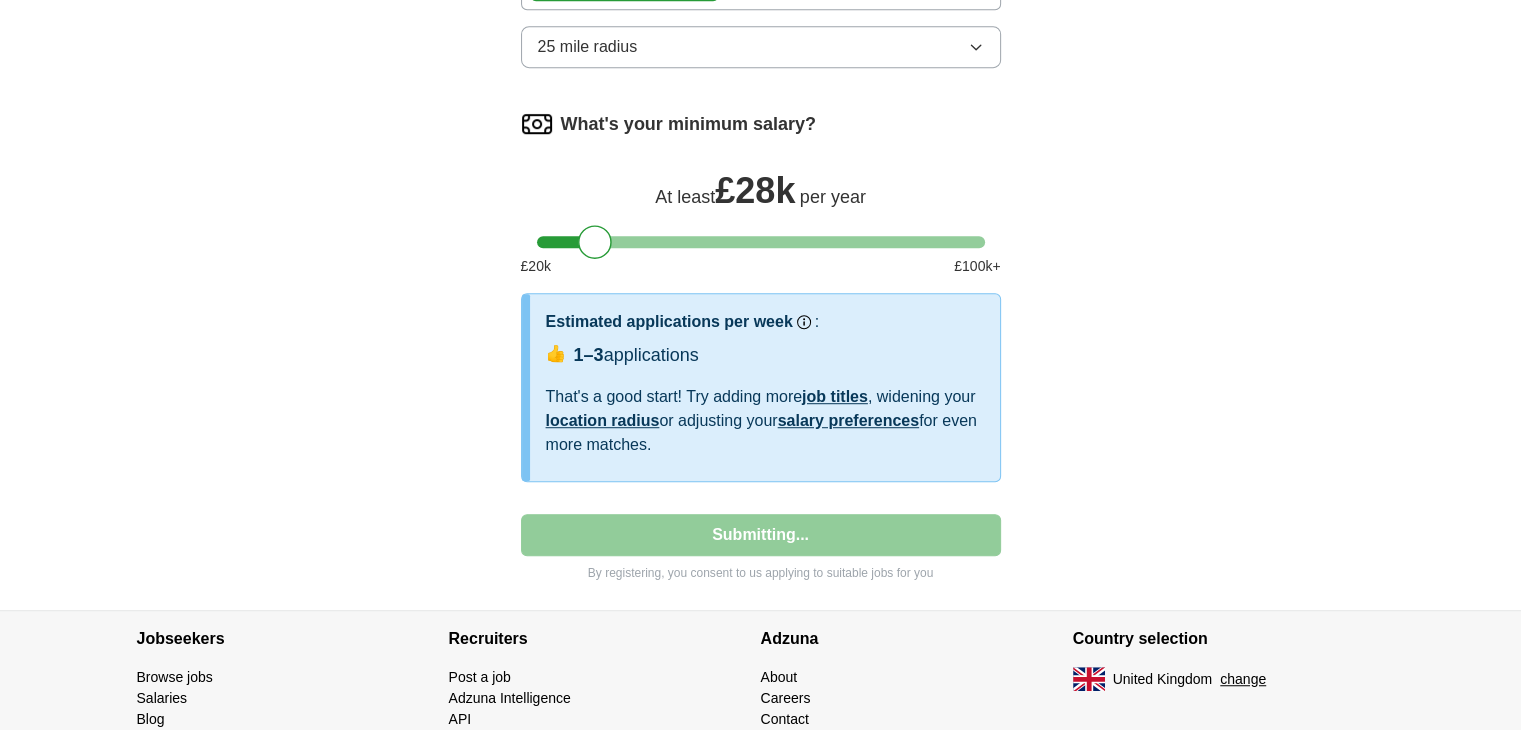 select on "**" 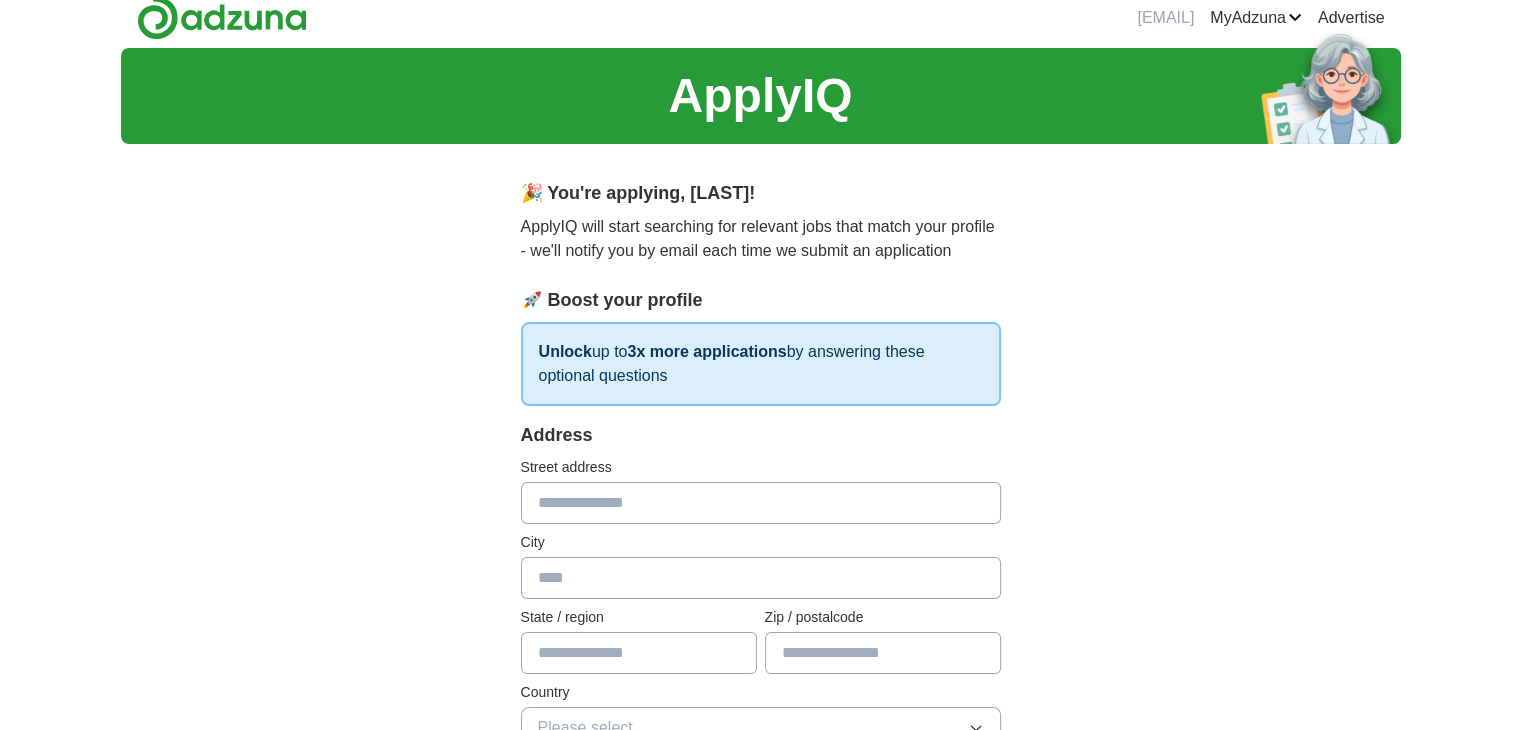 scroll, scrollTop: 0, scrollLeft: 0, axis: both 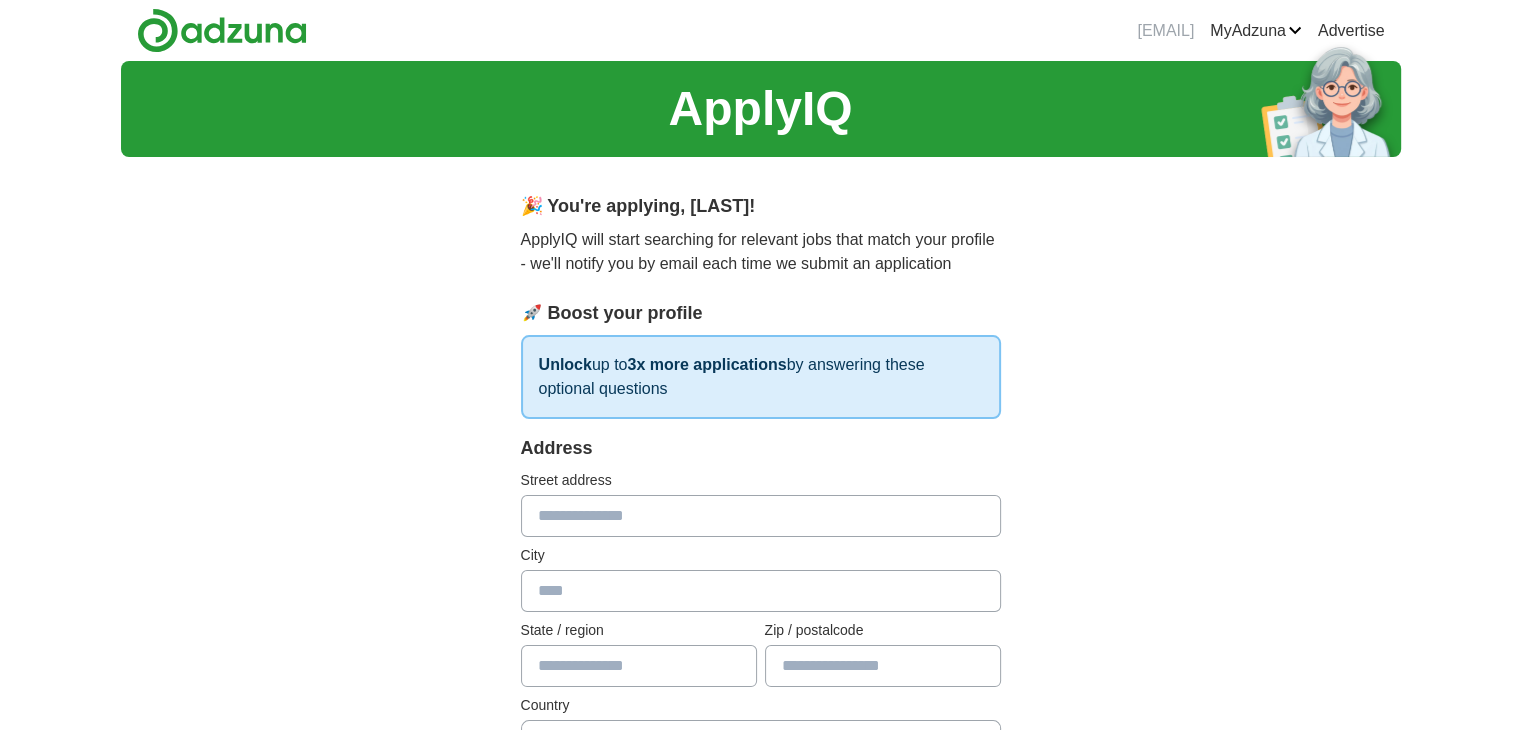 click at bounding box center [761, 516] 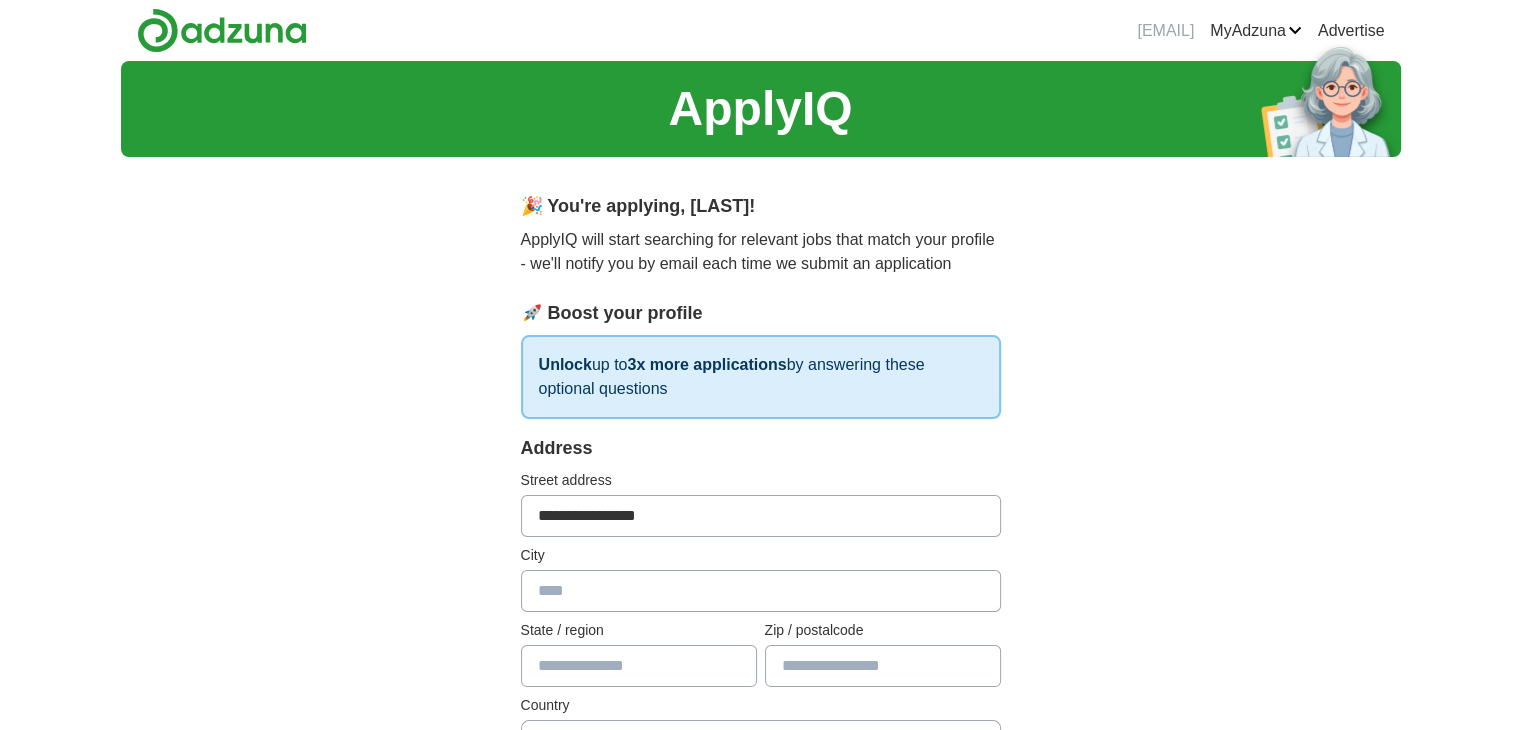 type on "**********" 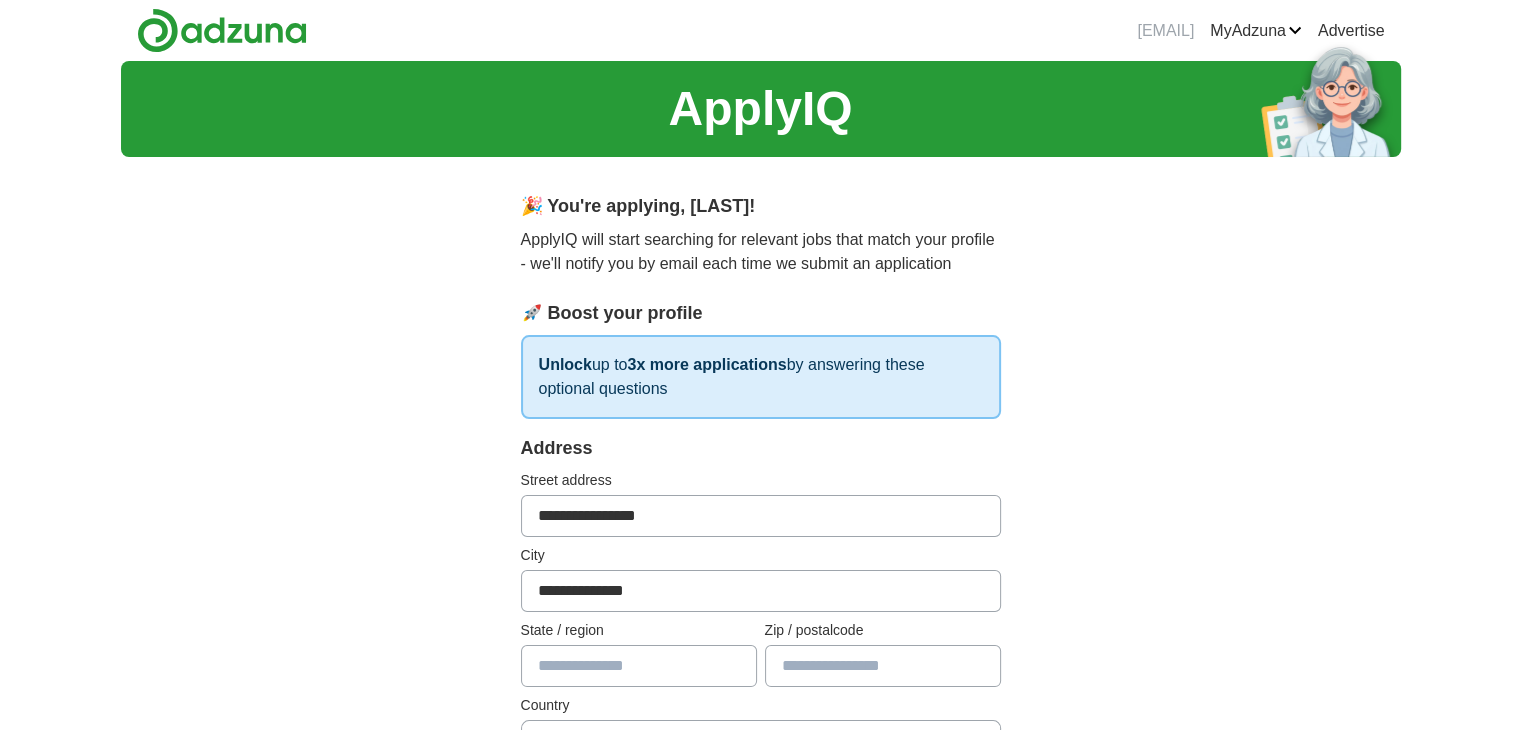 type on "**********" 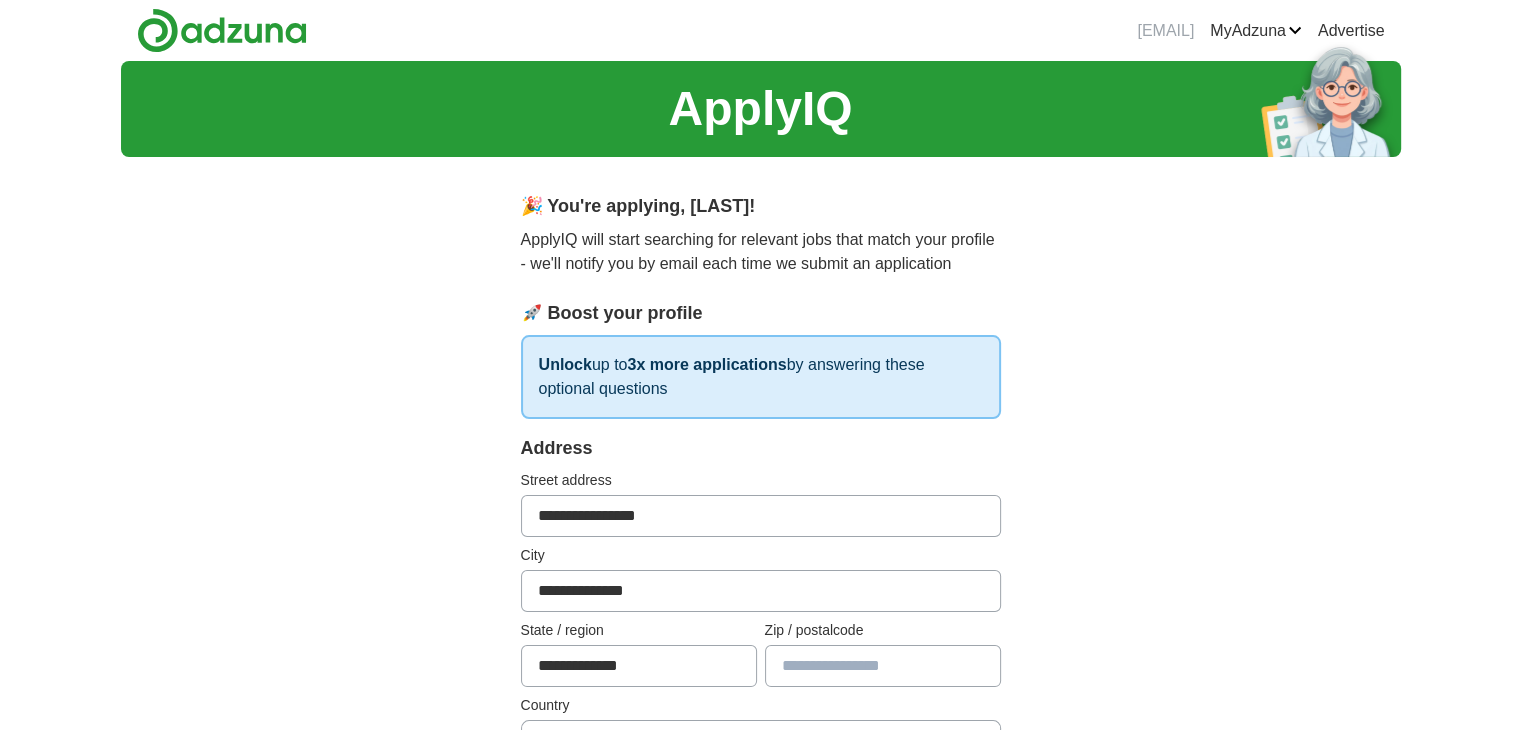 type on "*******" 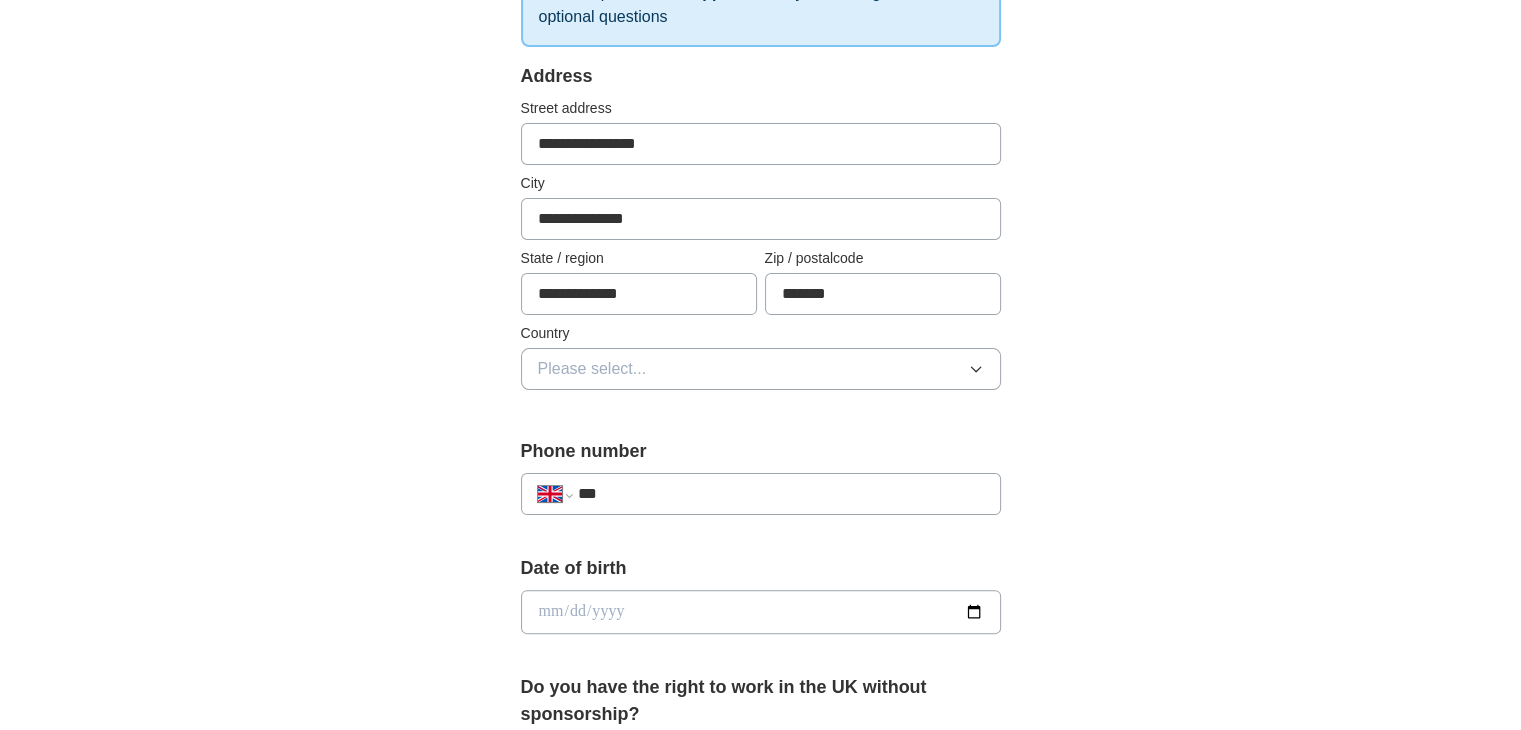 scroll, scrollTop: 430, scrollLeft: 0, axis: vertical 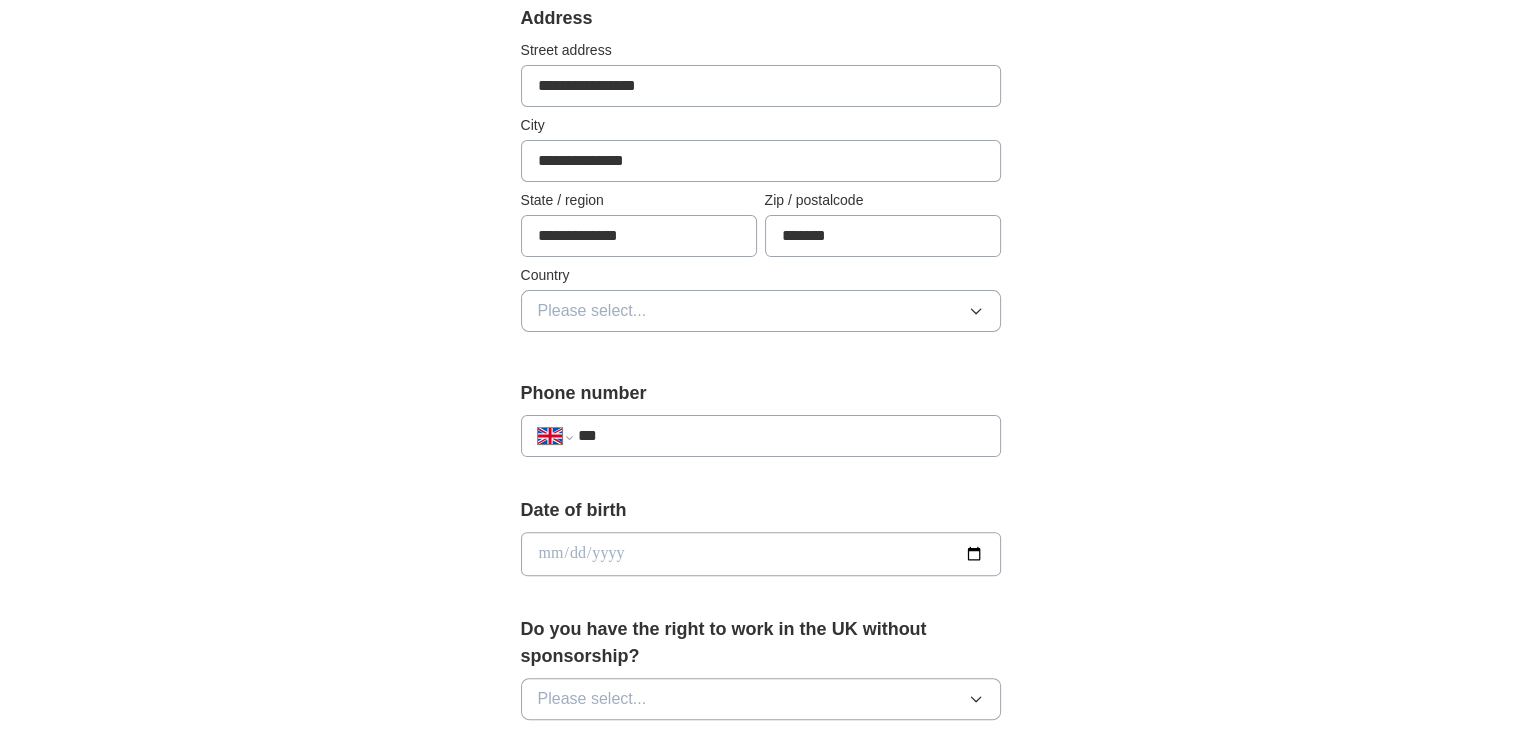 click on "Please select..." at bounding box center (761, 311) 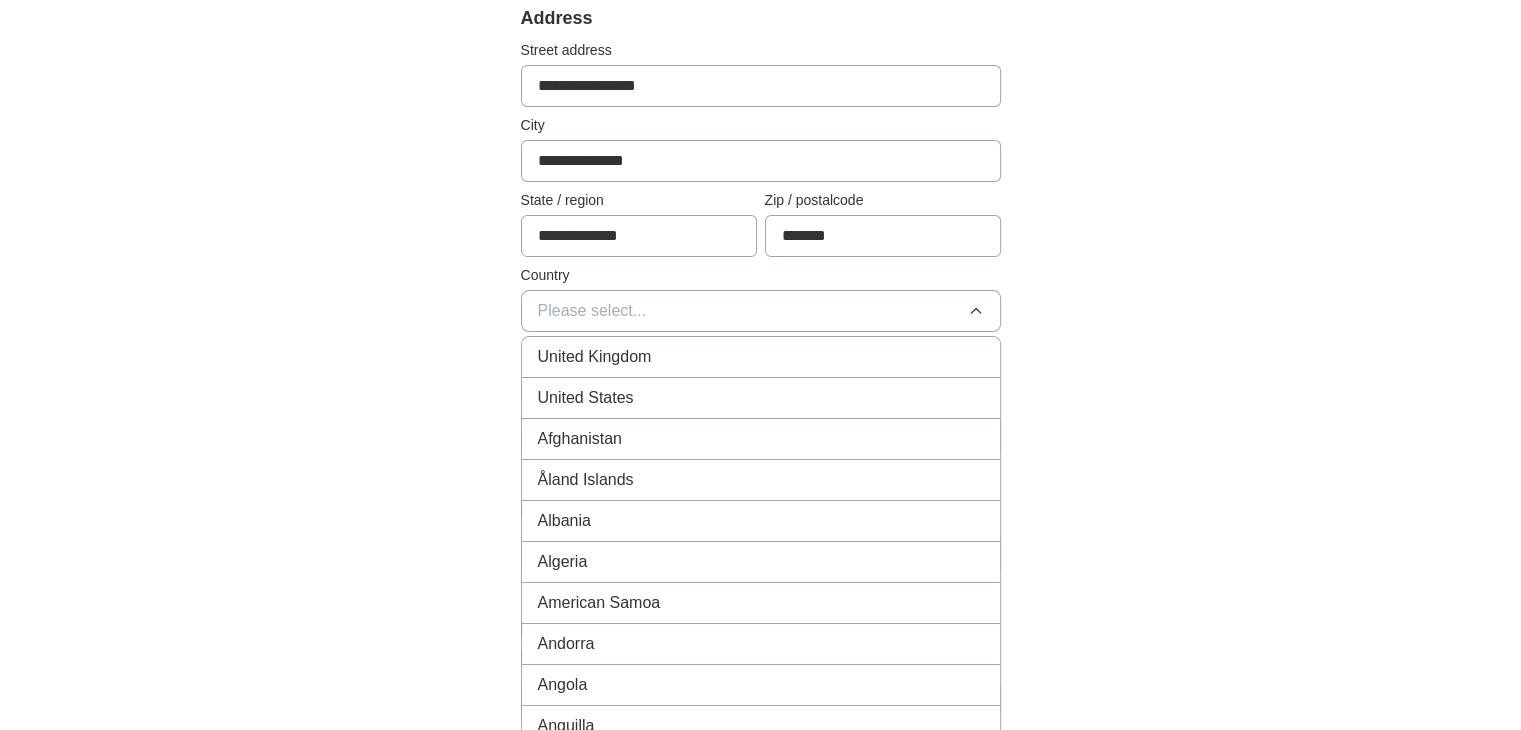 click on "United Kingdom" at bounding box center (761, 357) 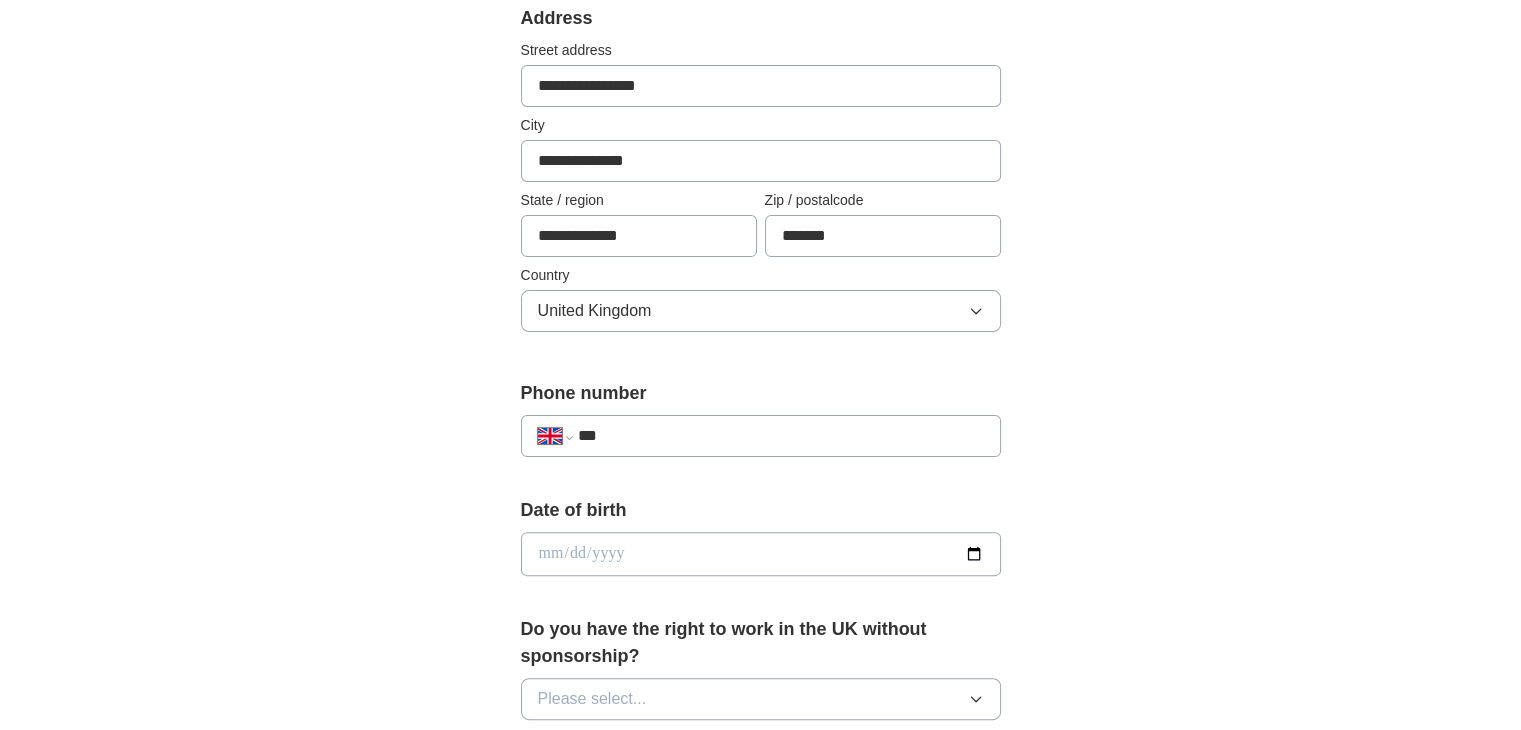 click on "***" at bounding box center (780, 436) 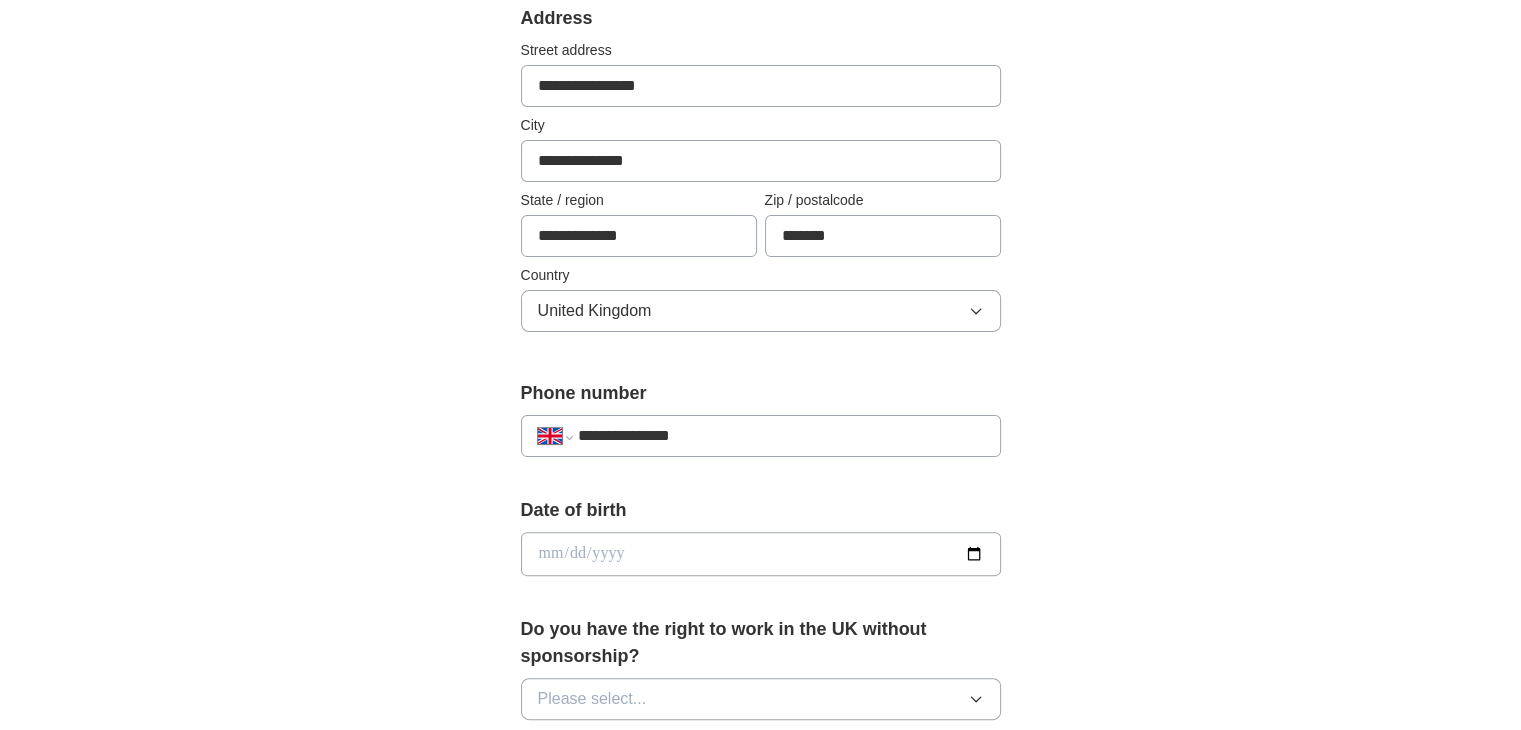 click at bounding box center [761, 554] 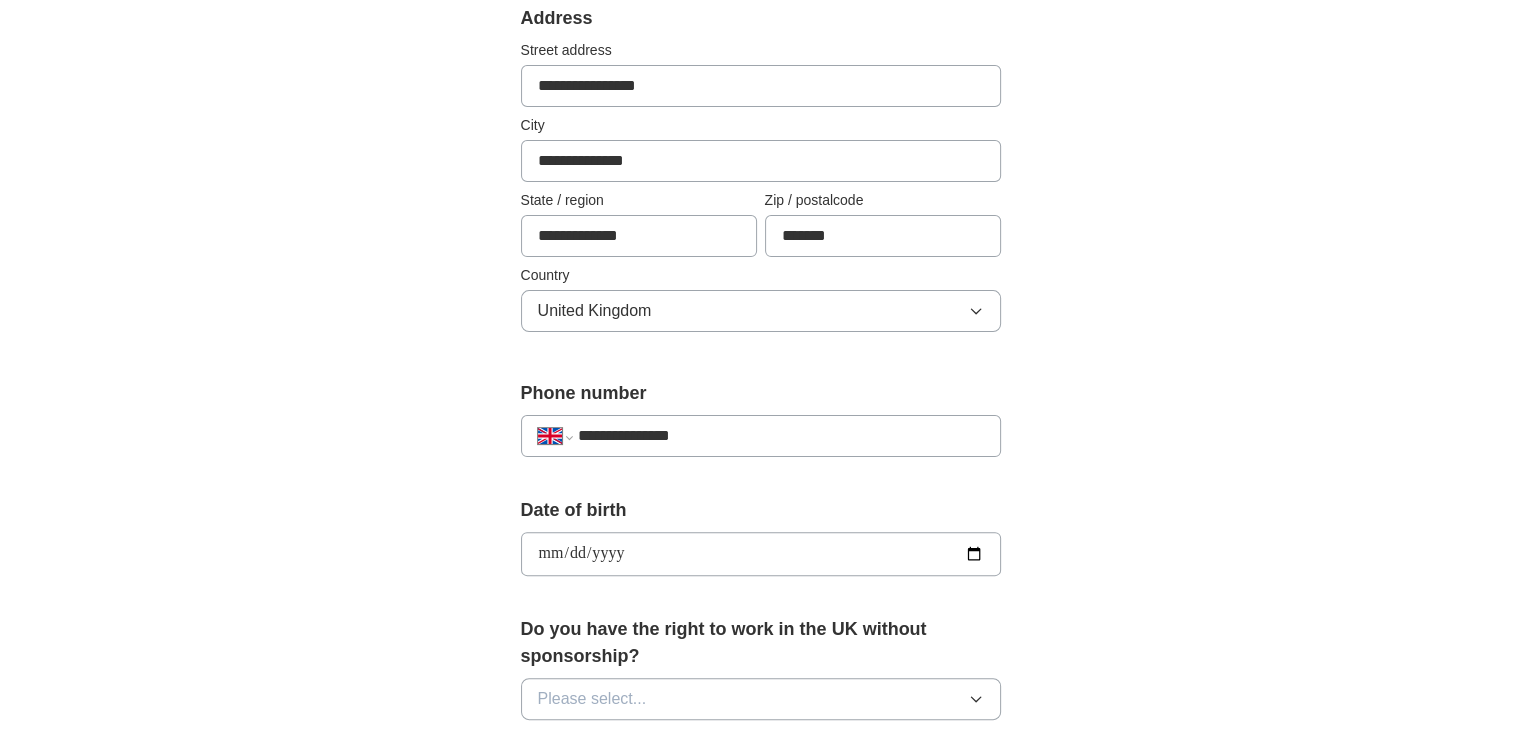 type on "**********" 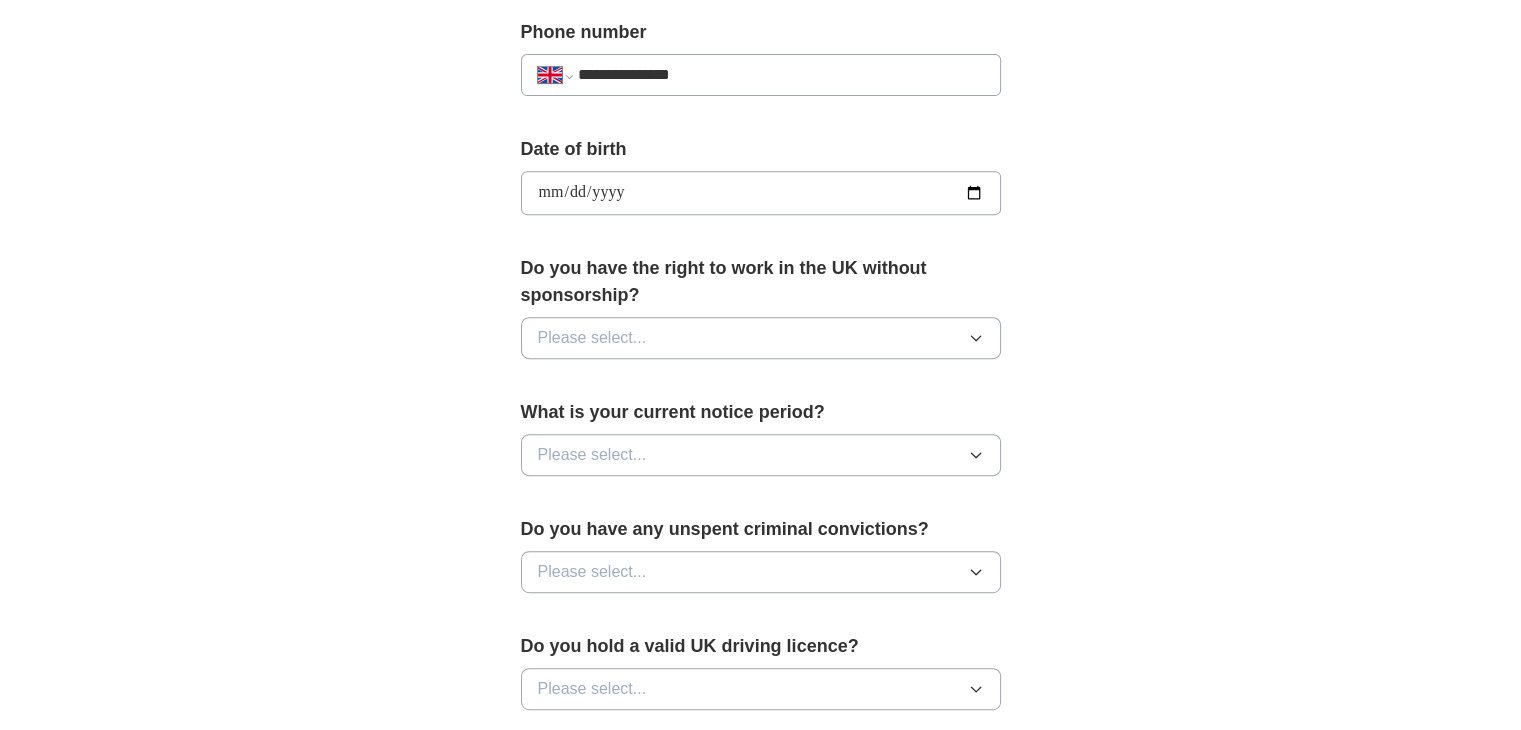 scroll, scrollTop: 812, scrollLeft: 0, axis: vertical 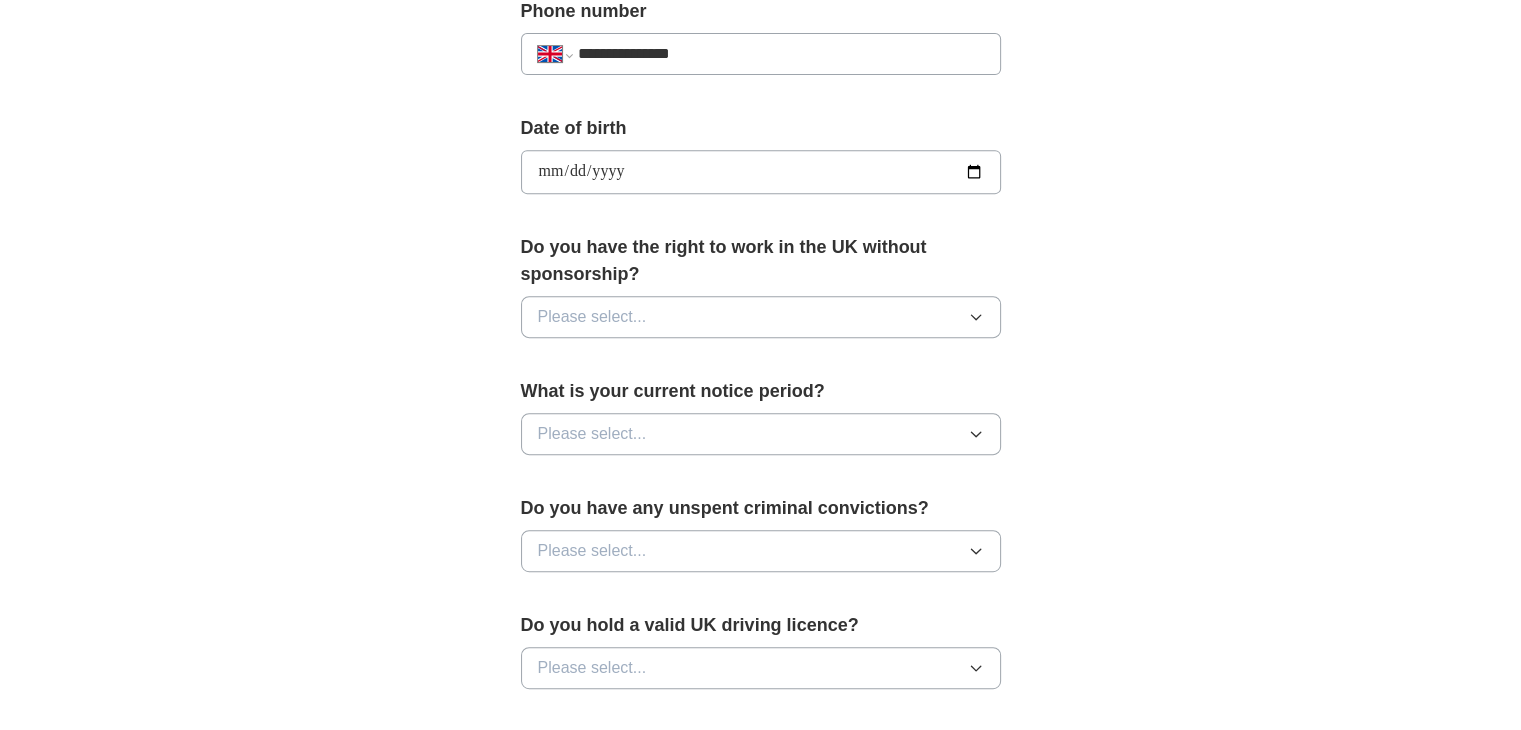 click on "Please select..." at bounding box center [761, 317] 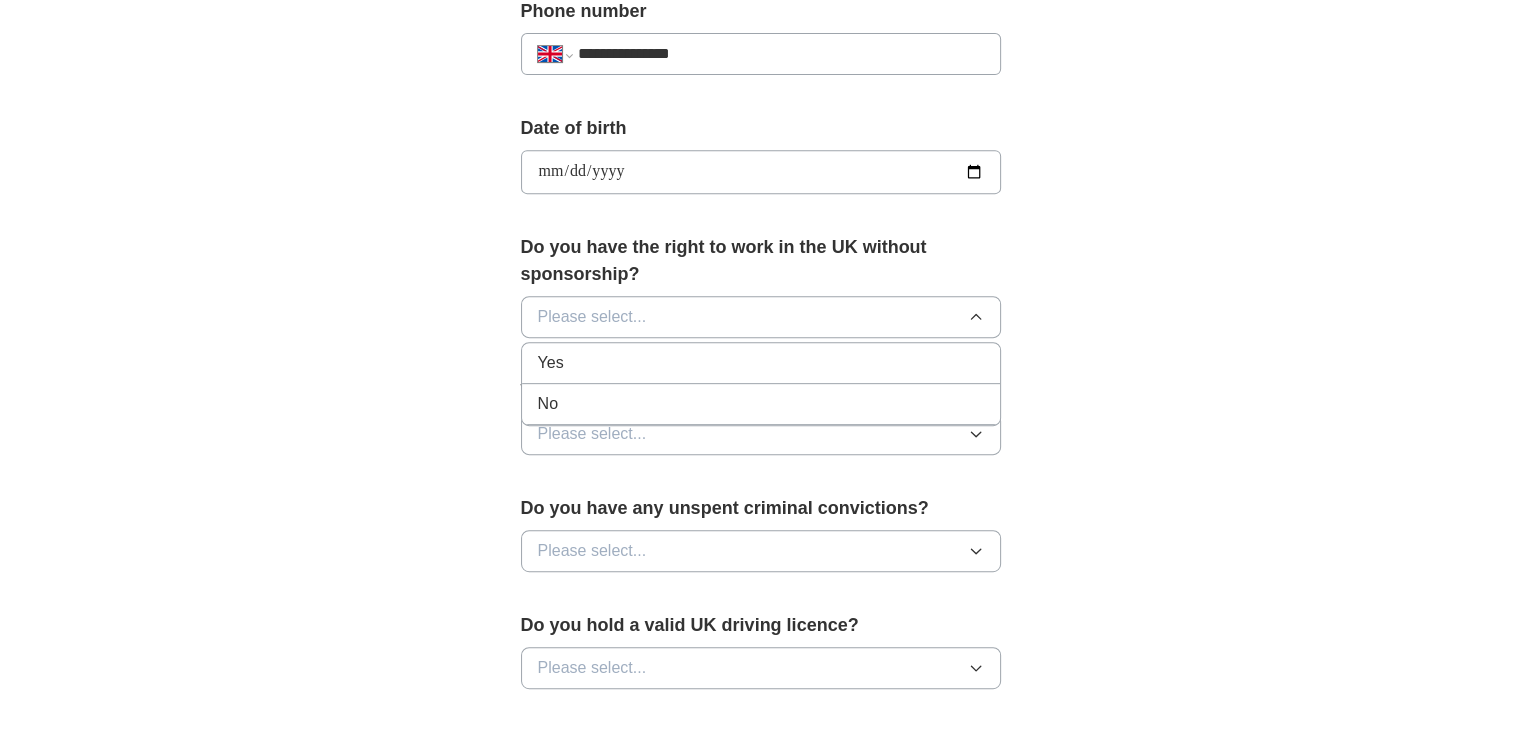 click on "Yes" at bounding box center (761, 363) 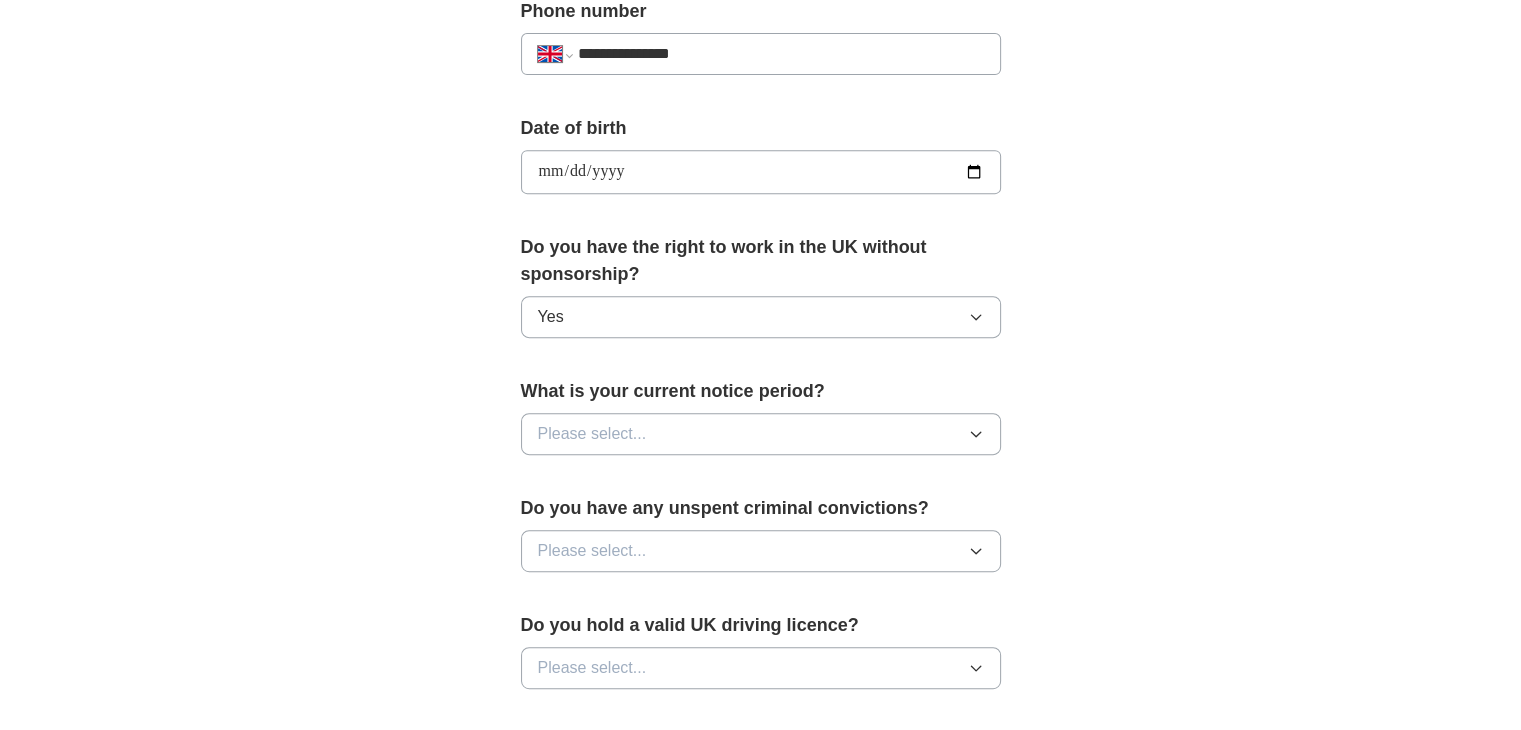 click on "Please select..." at bounding box center (761, 434) 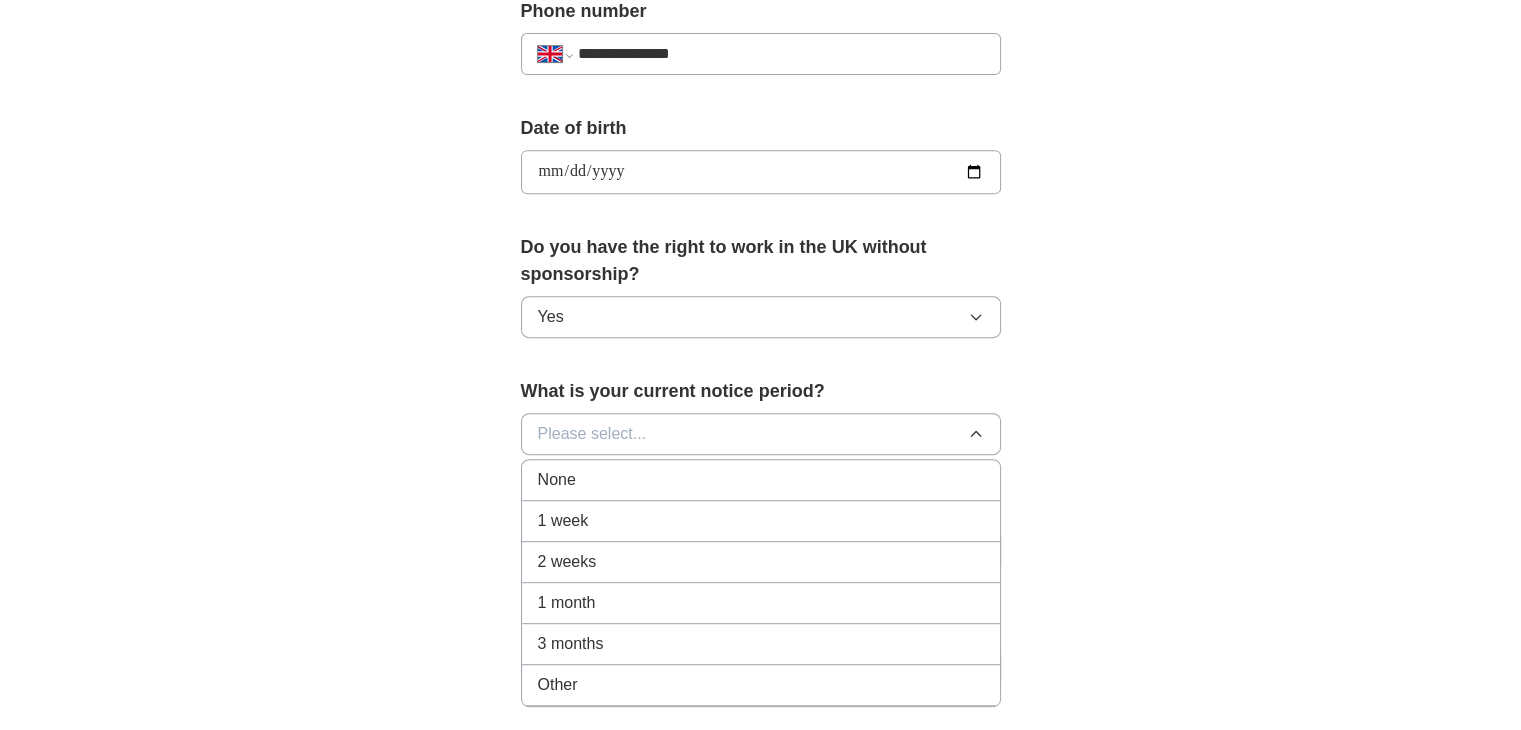 click on "1 month" at bounding box center [761, 603] 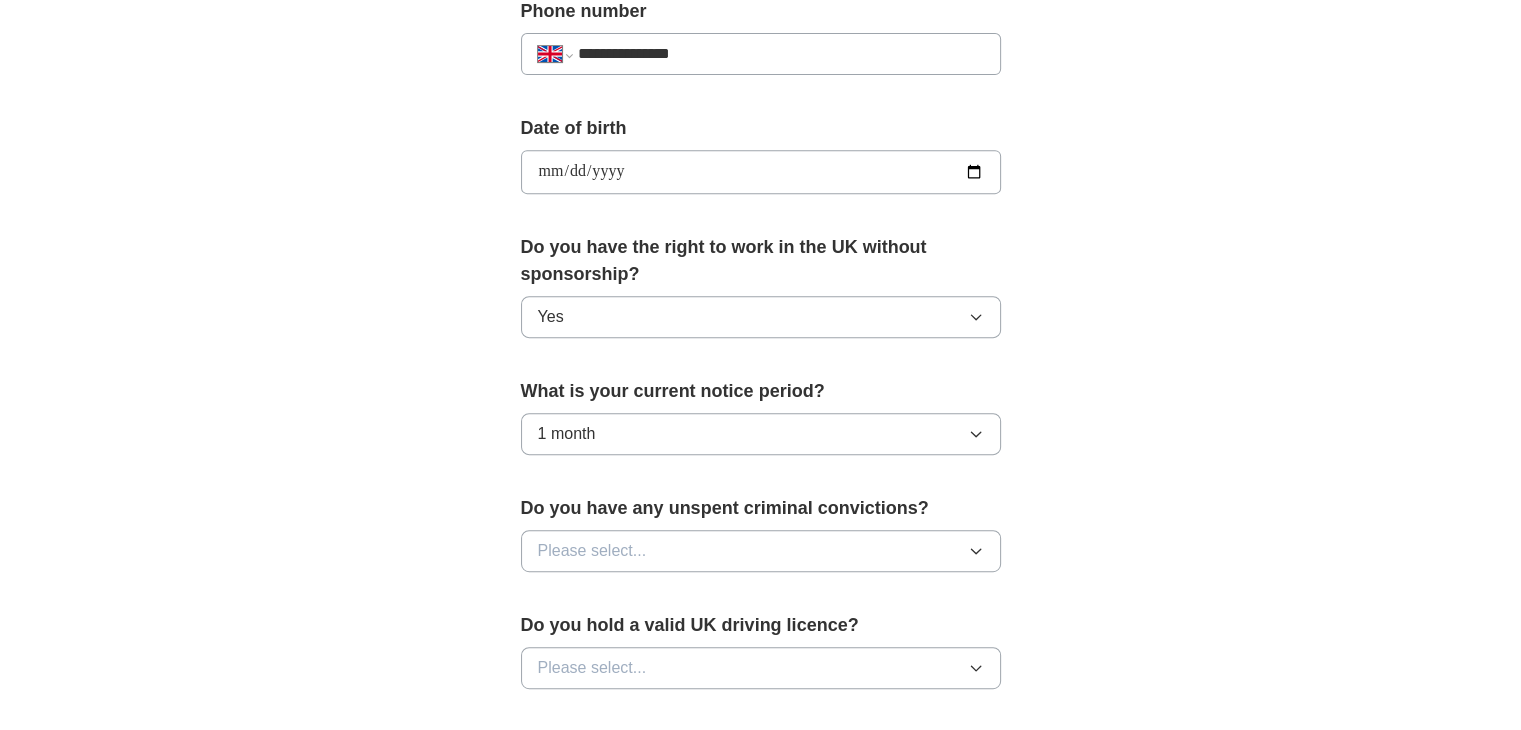 scroll, scrollTop: 828, scrollLeft: 0, axis: vertical 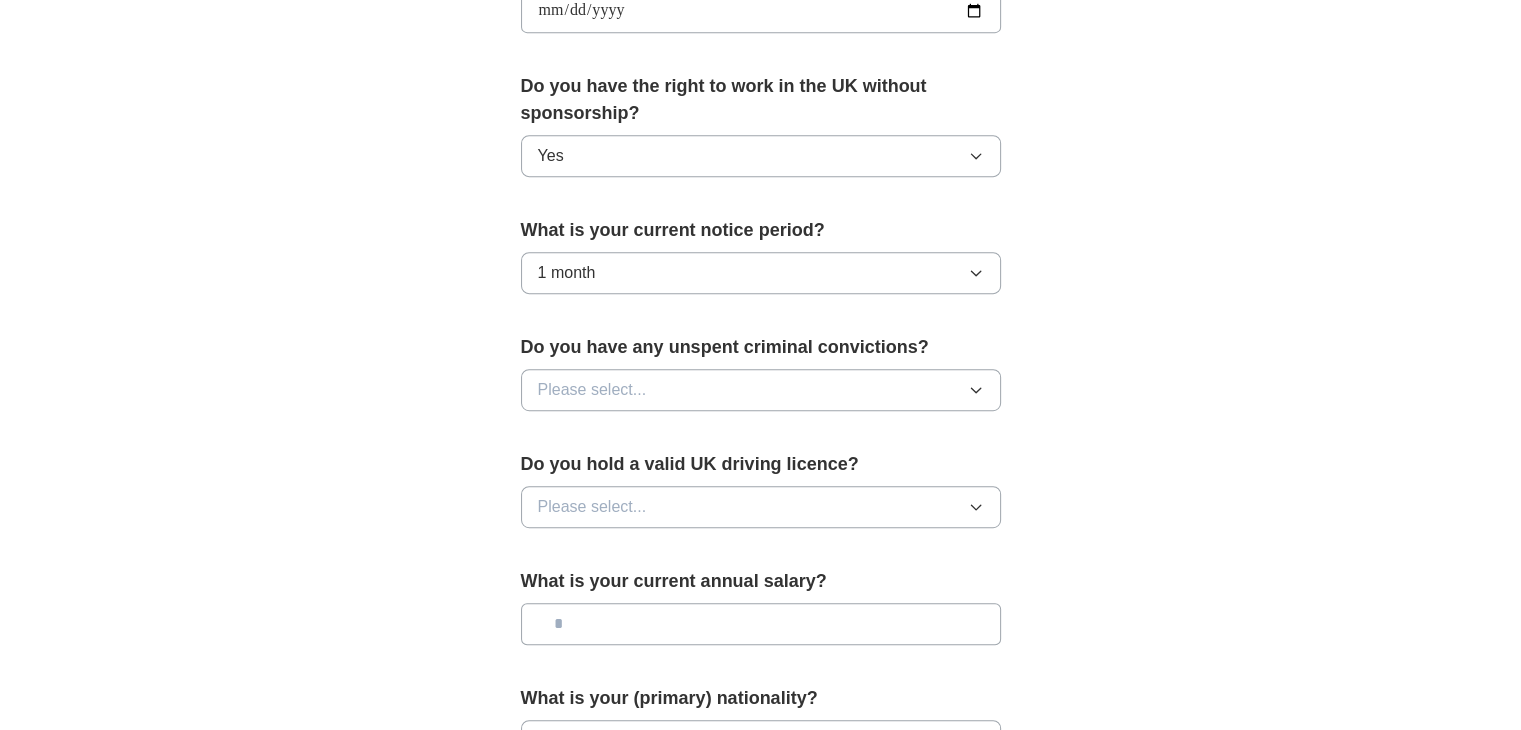 click on "Please select..." at bounding box center (761, 390) 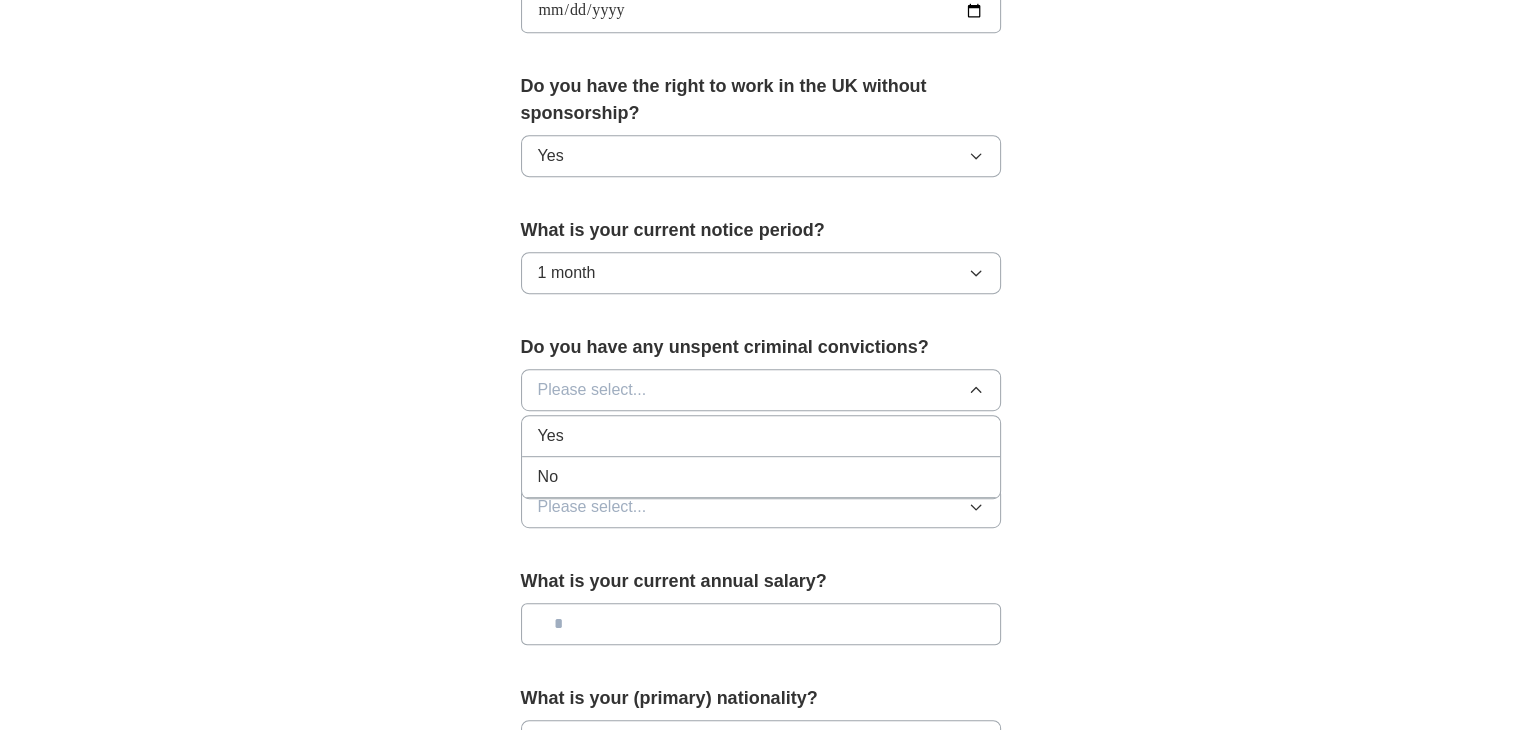 click on "No" at bounding box center (761, 477) 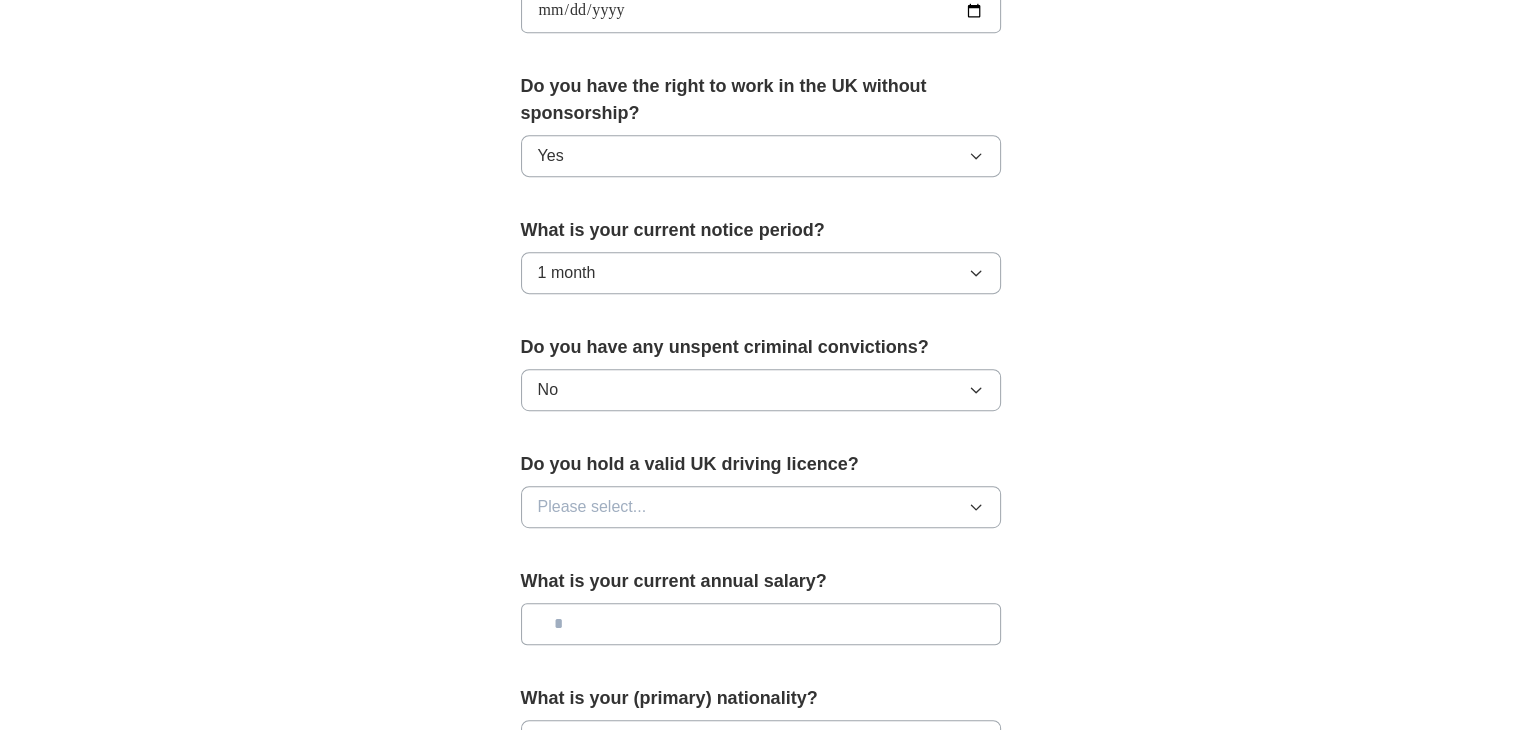 click on "Please select..." at bounding box center [761, 507] 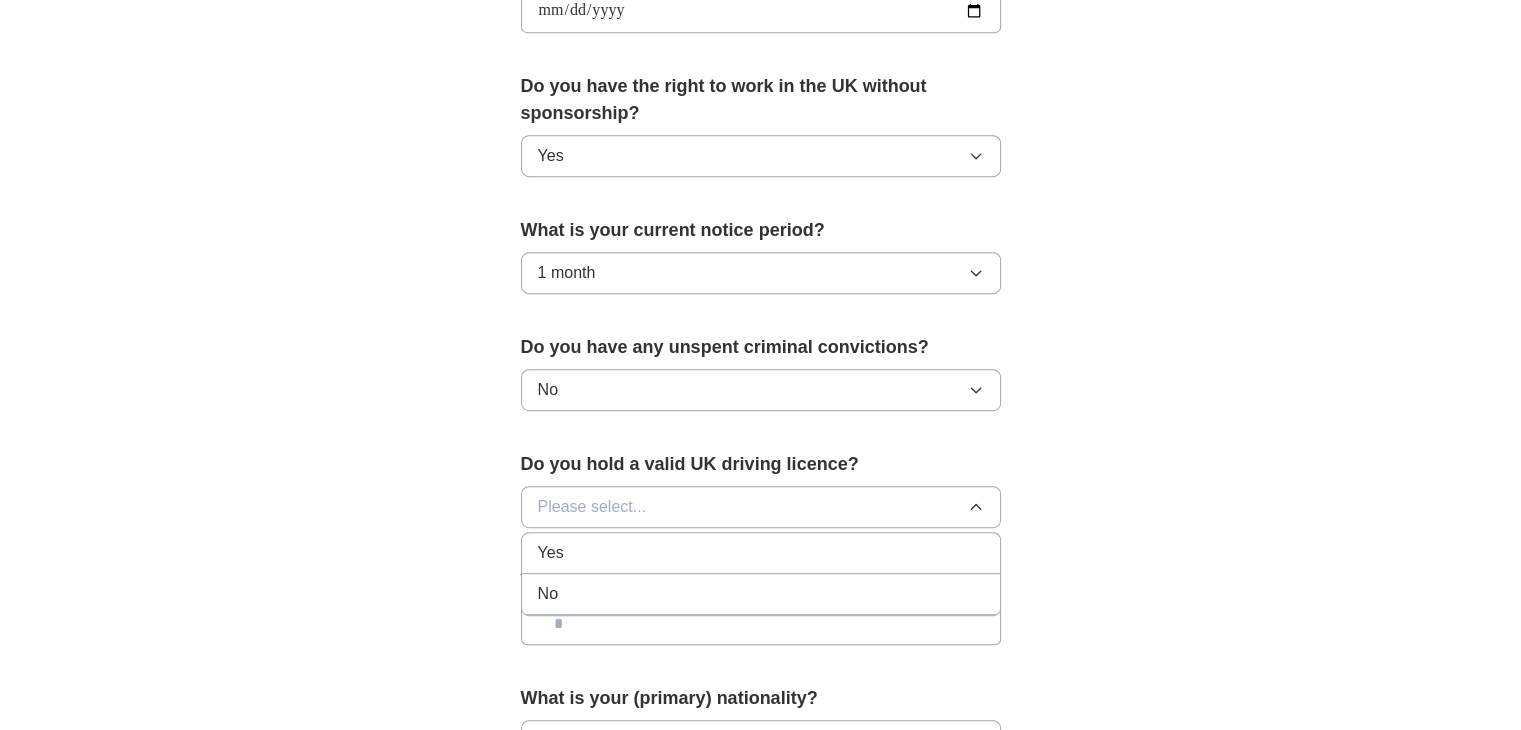 click on "No" at bounding box center [761, 594] 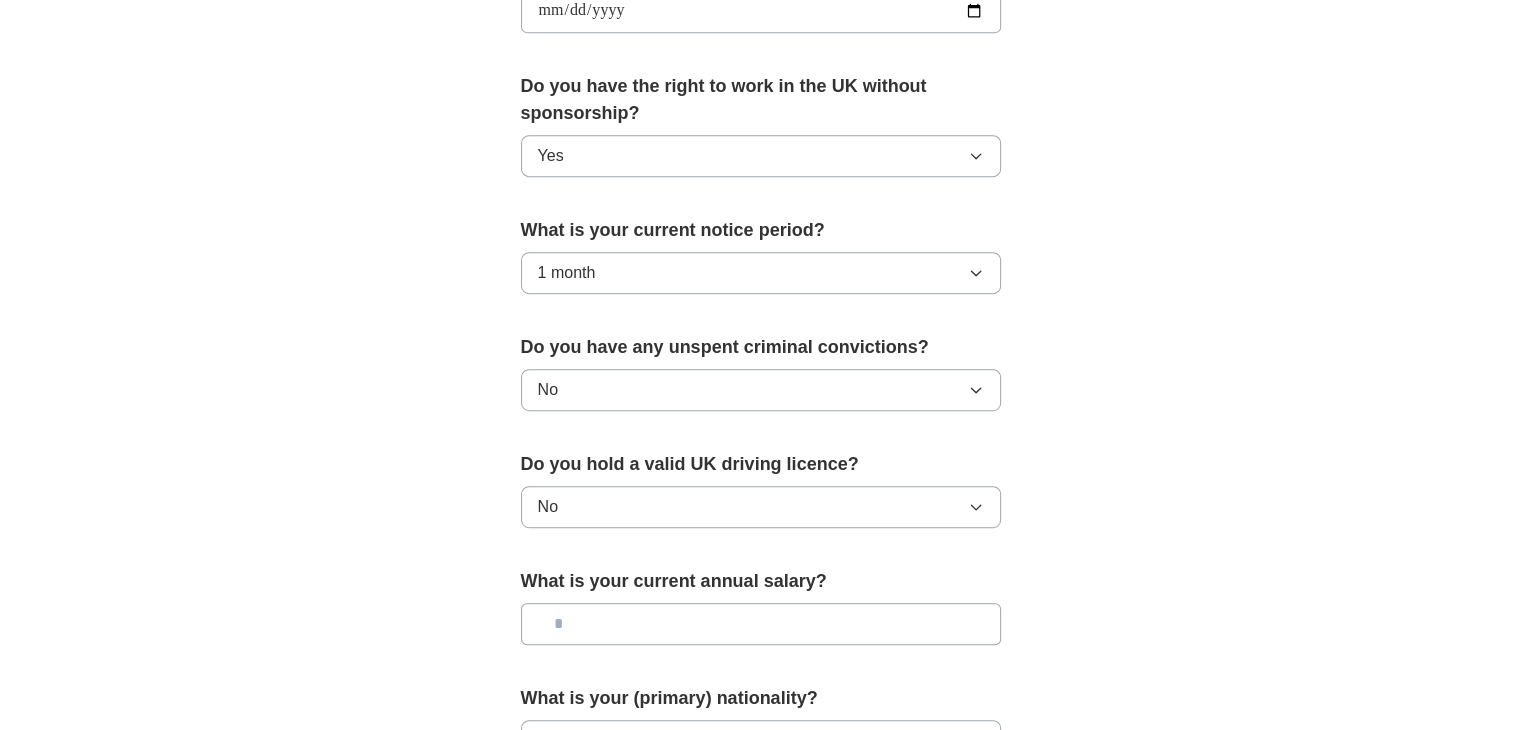 scroll, scrollTop: 1342, scrollLeft: 0, axis: vertical 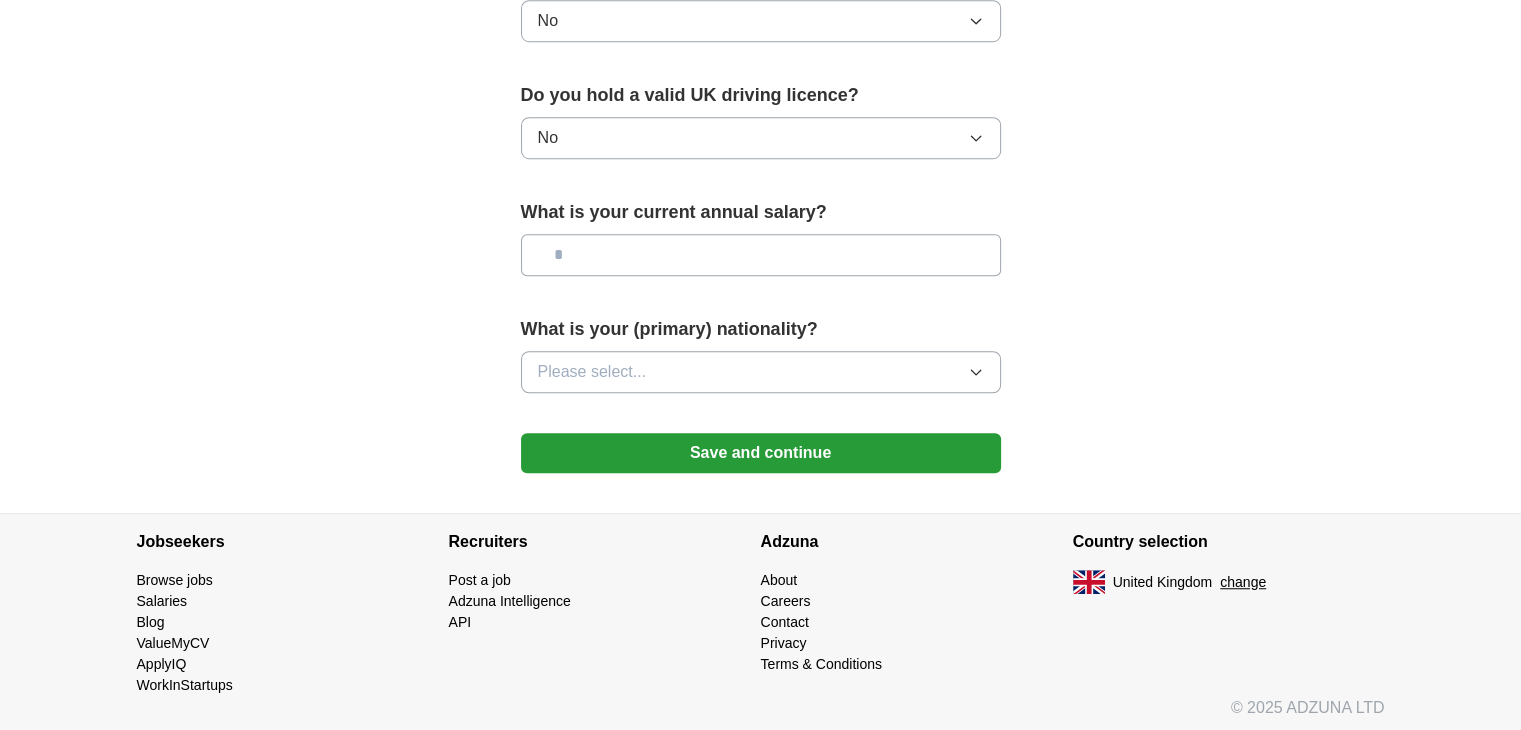 click at bounding box center [761, 255] 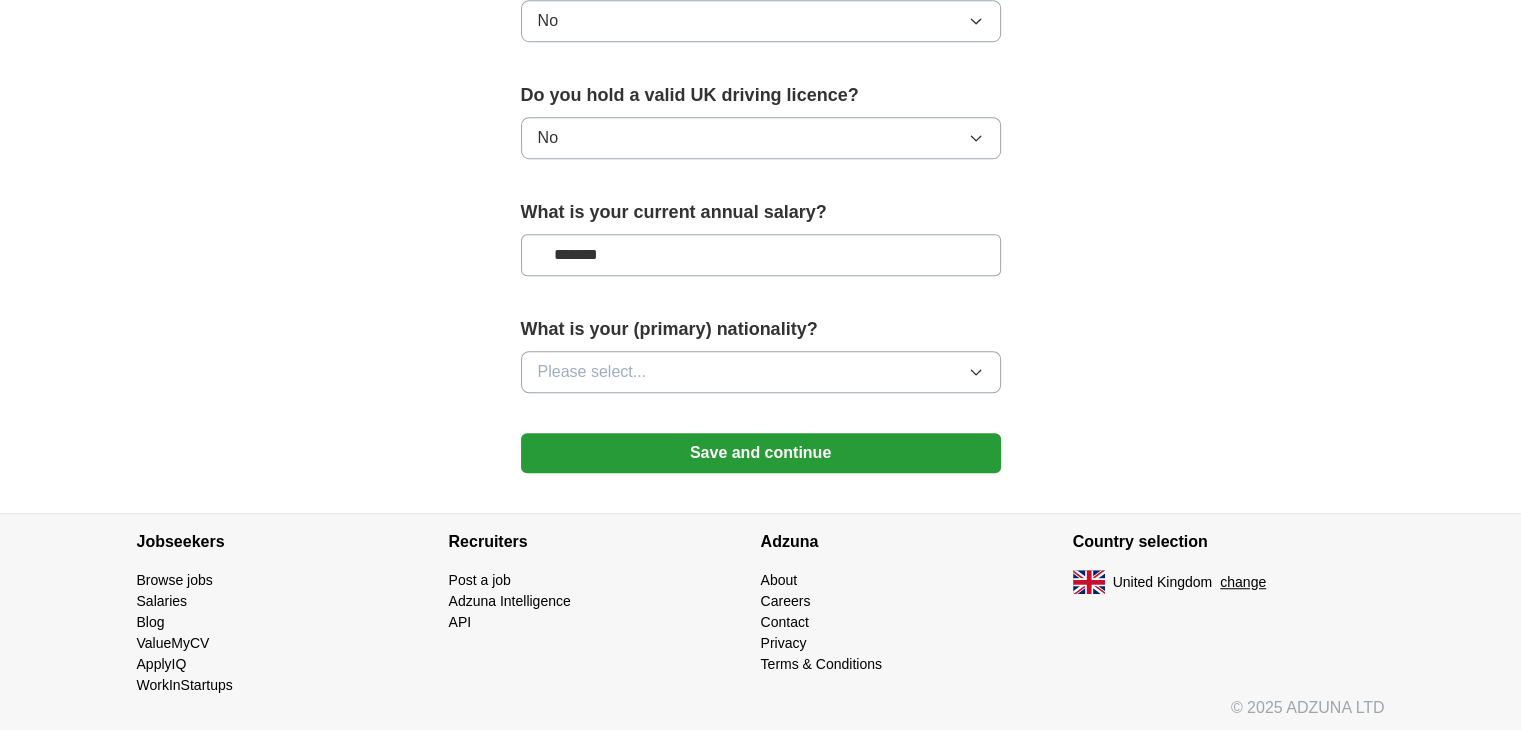type on "*******" 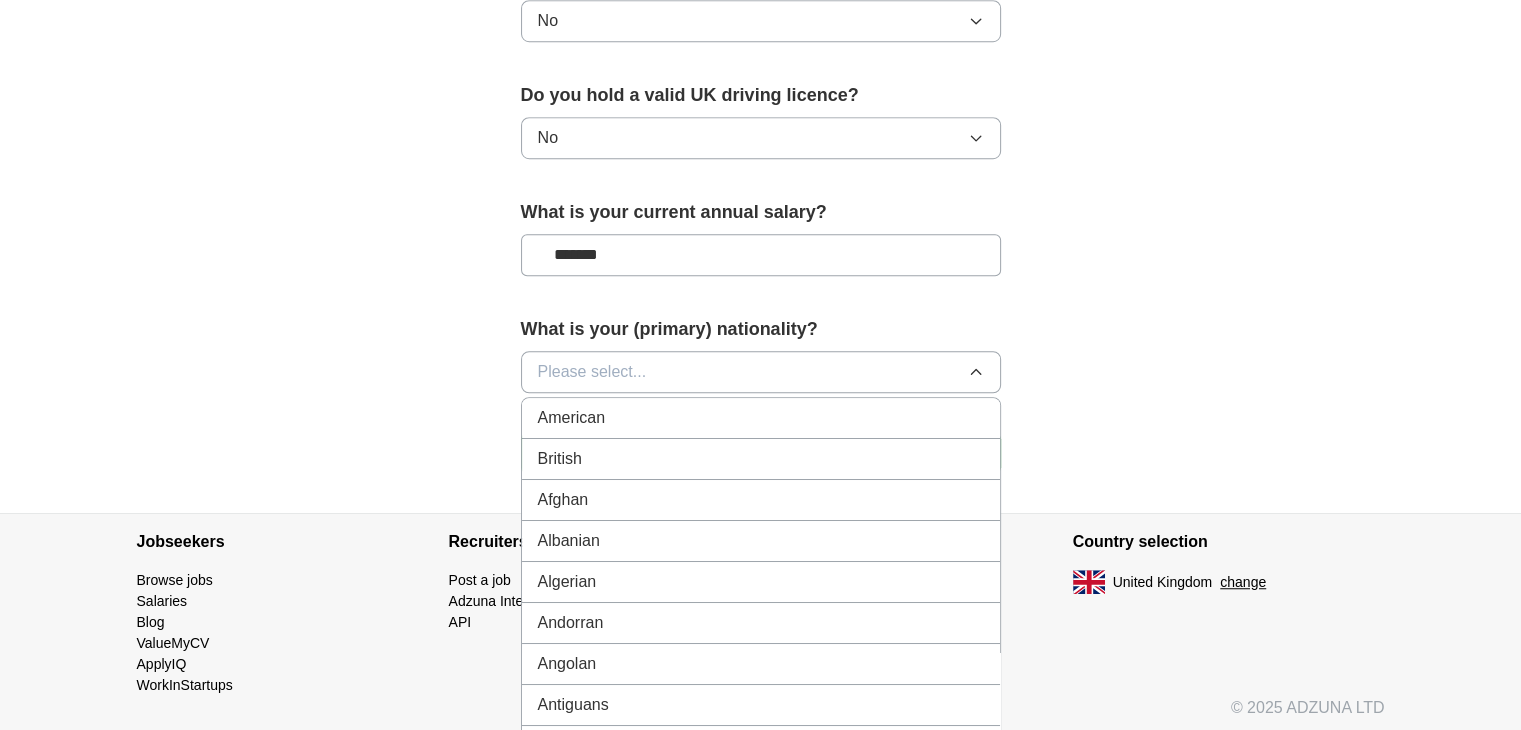 type 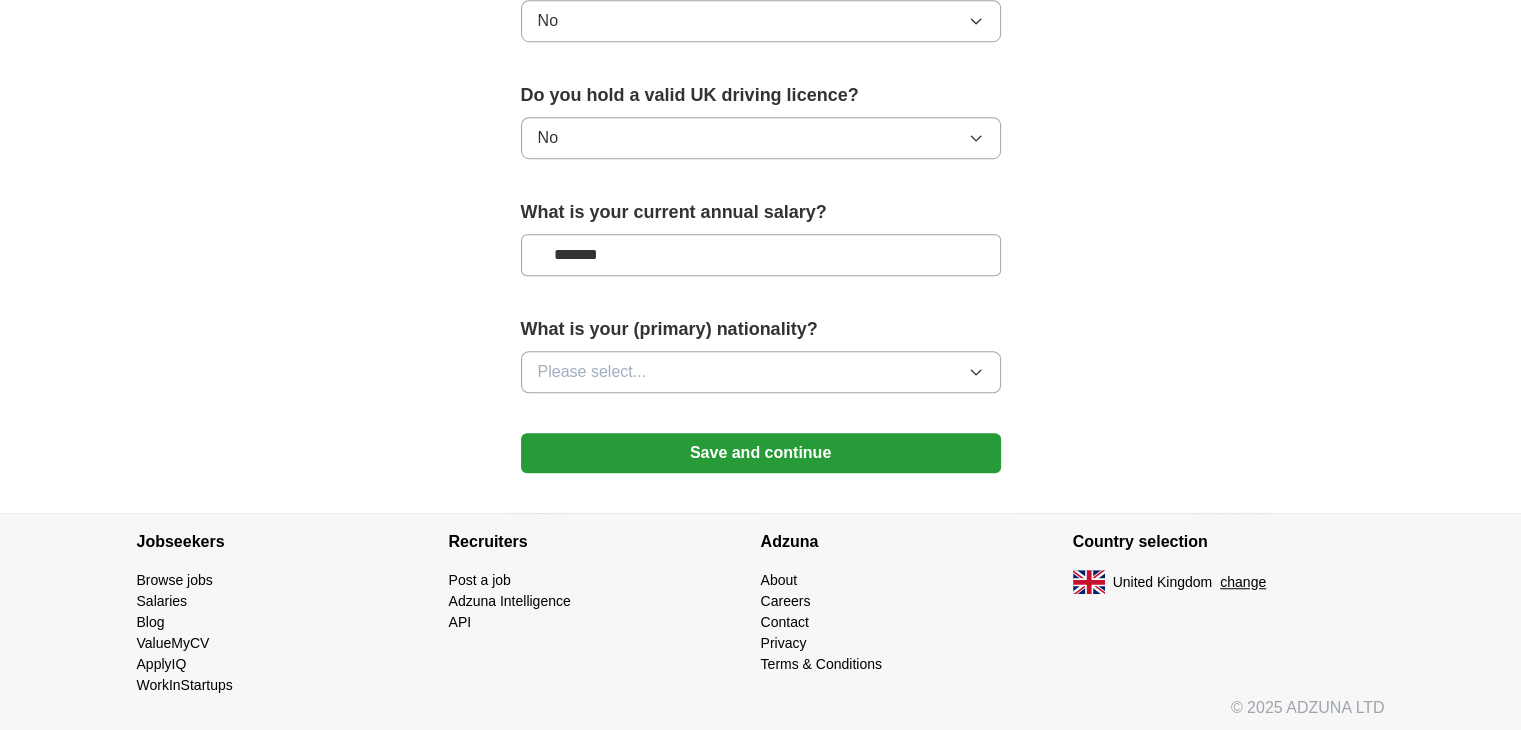 click on "Please select..." at bounding box center [761, 372] 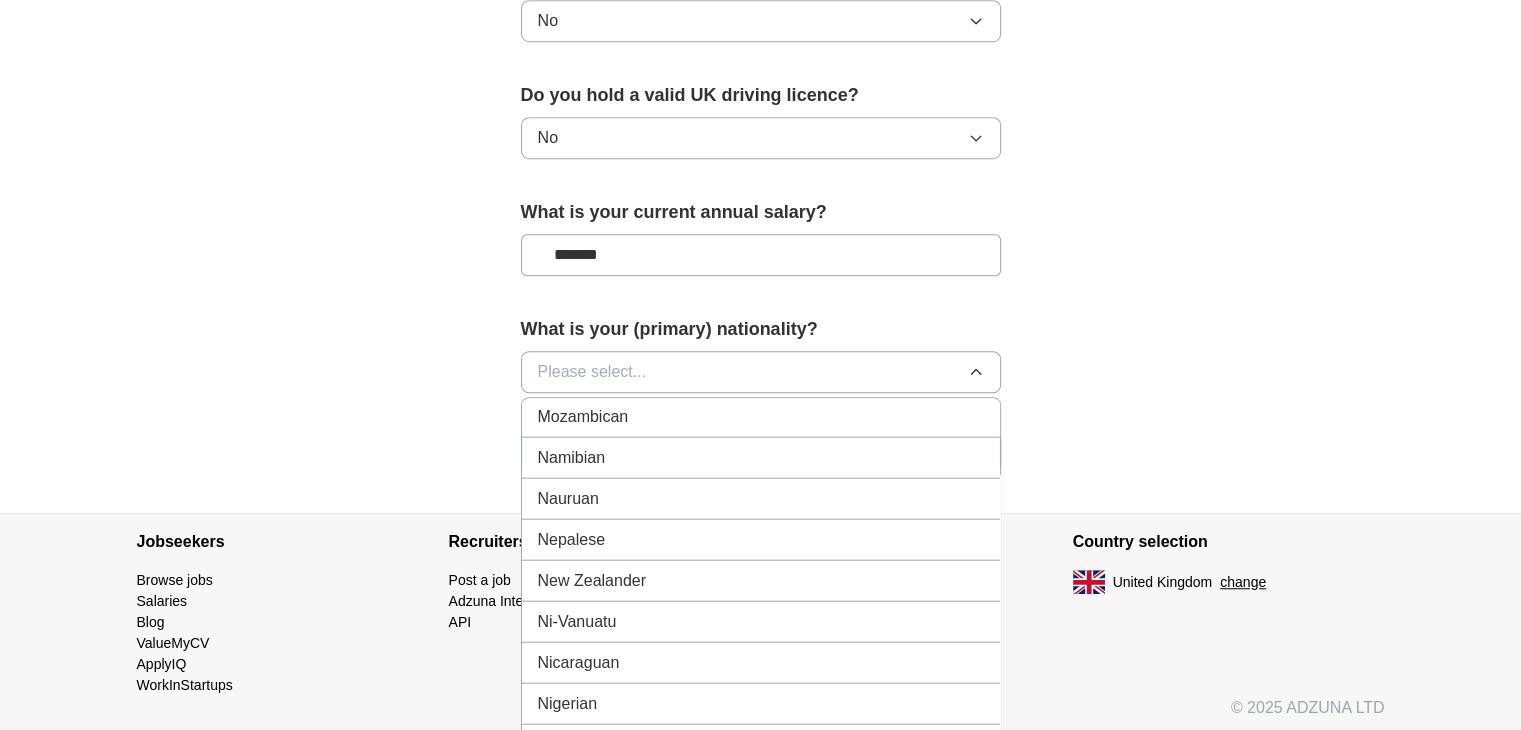 scroll, scrollTop: 5073, scrollLeft: 0, axis: vertical 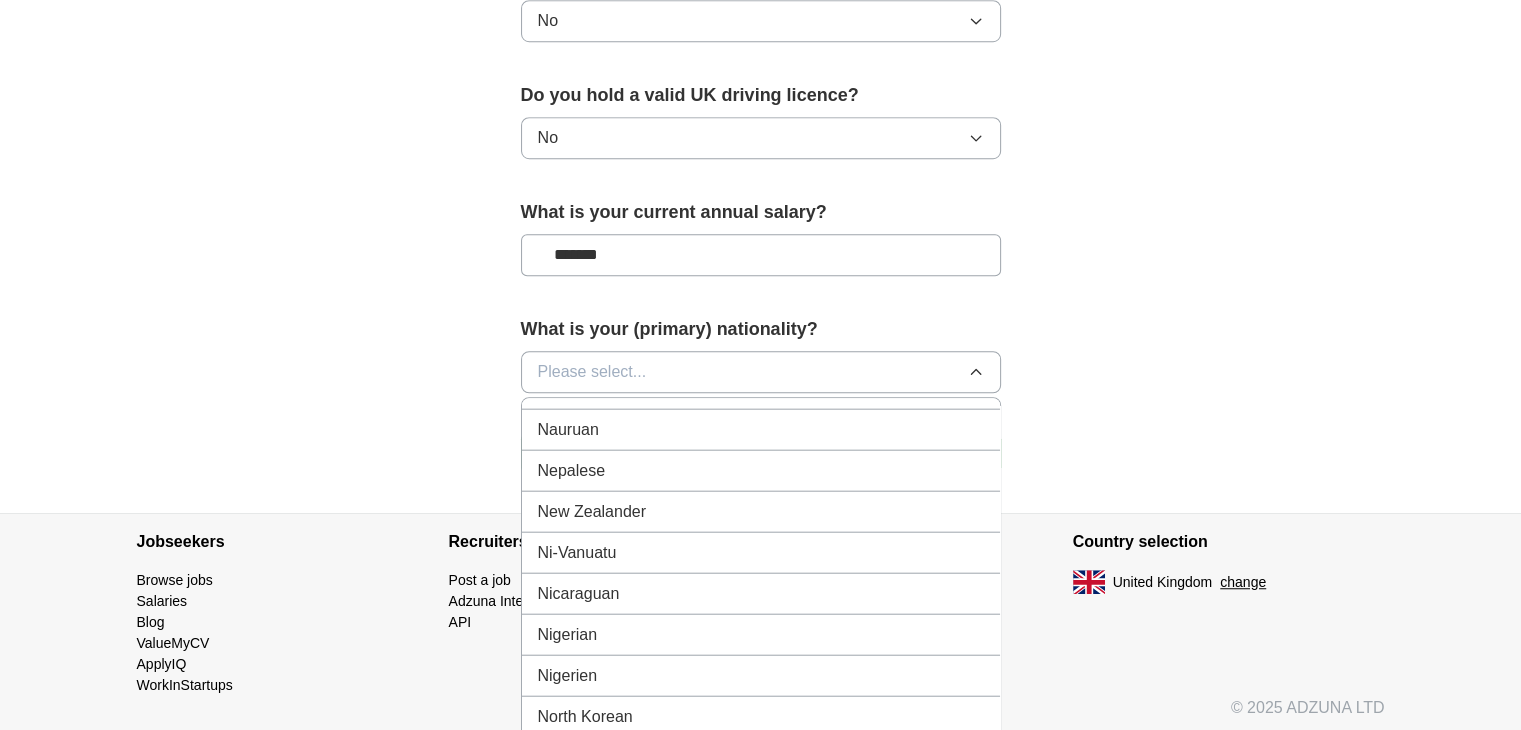 click on "Nigerian" at bounding box center (761, 634) 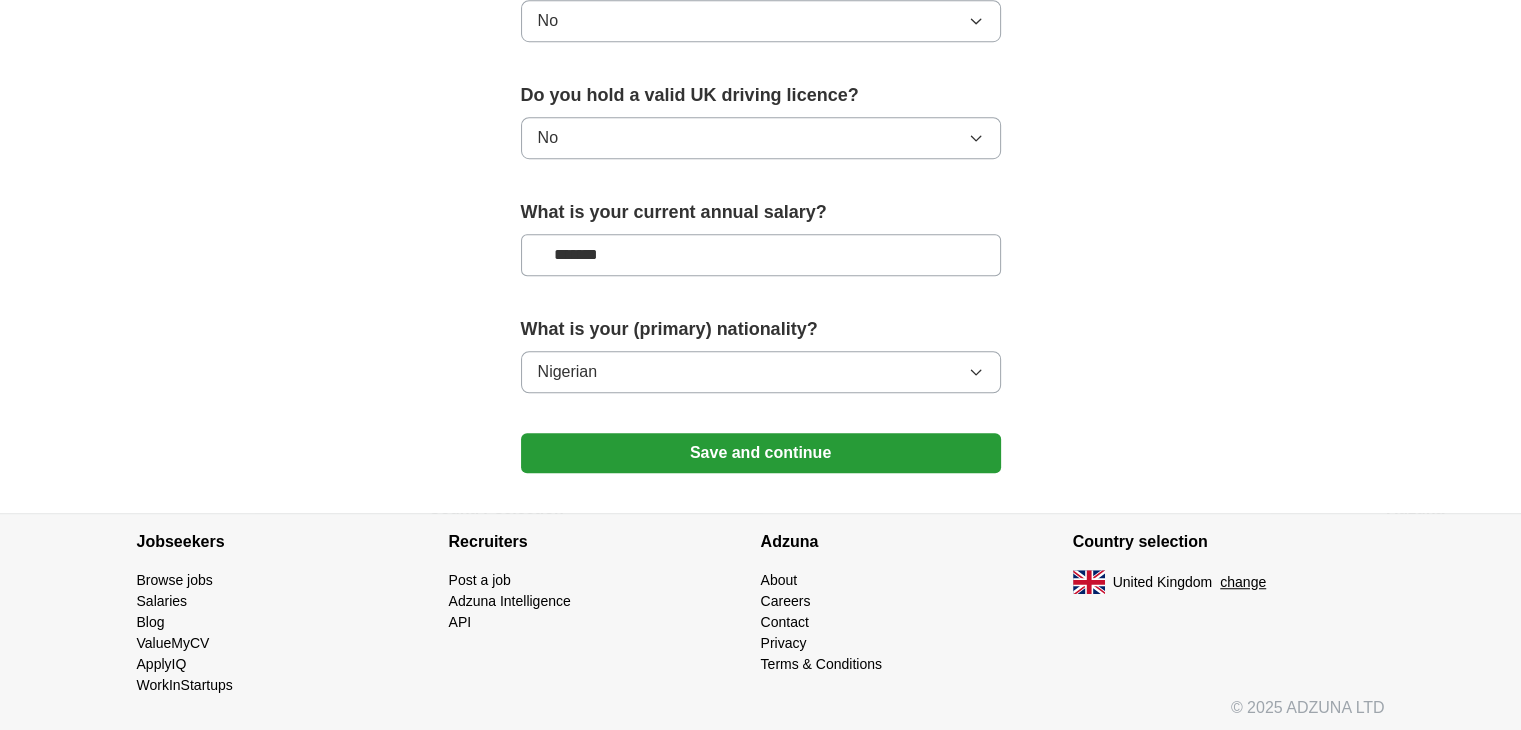 click on "Save and continue" at bounding box center [761, 453] 